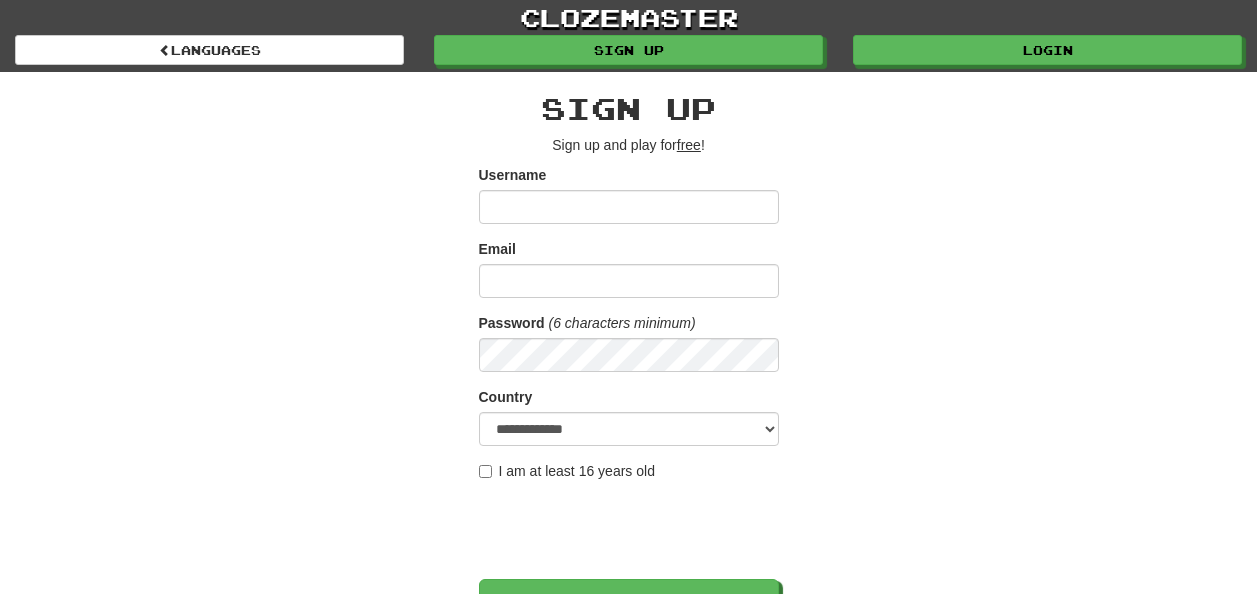 scroll, scrollTop: 0, scrollLeft: 0, axis: both 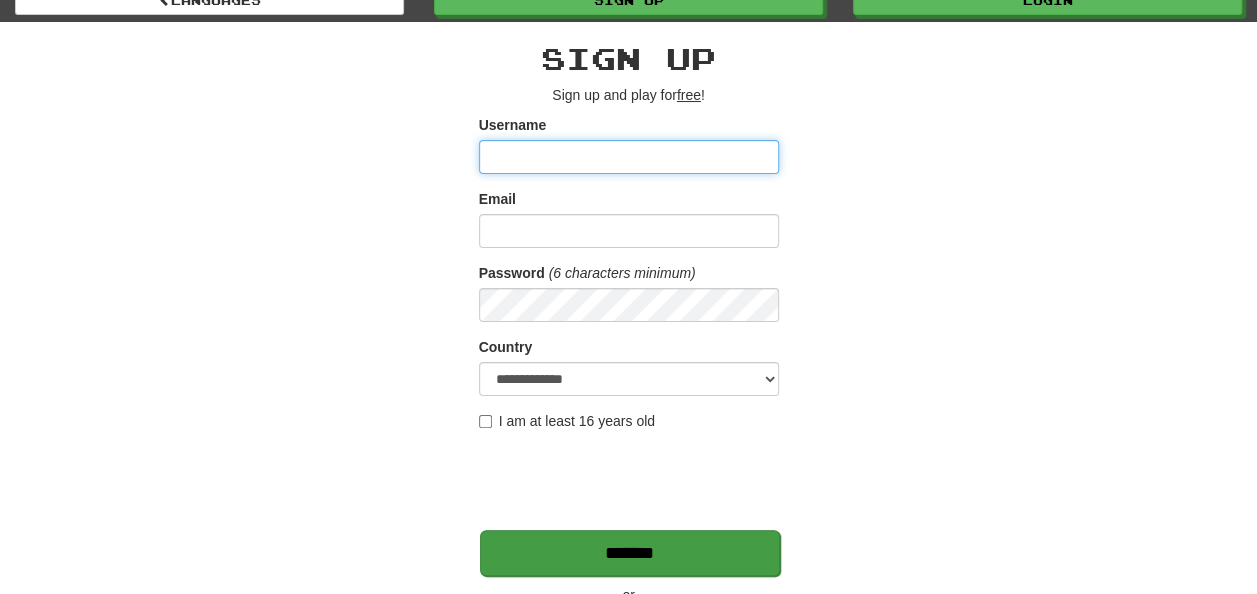 type on "**********" 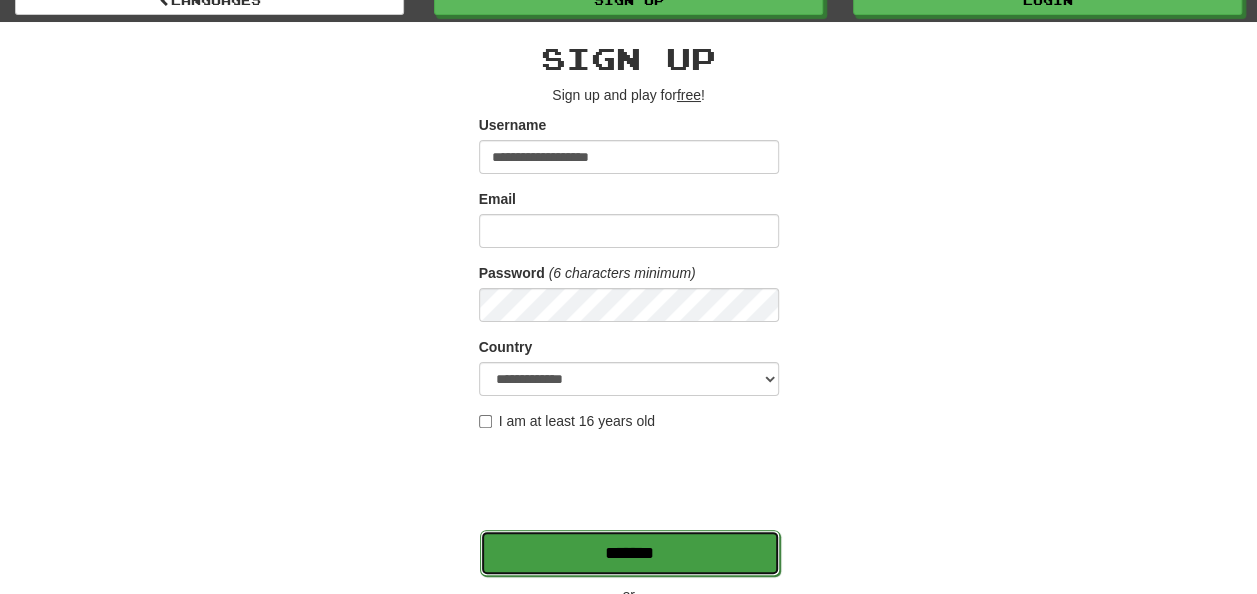 click on "*******" at bounding box center (630, 553) 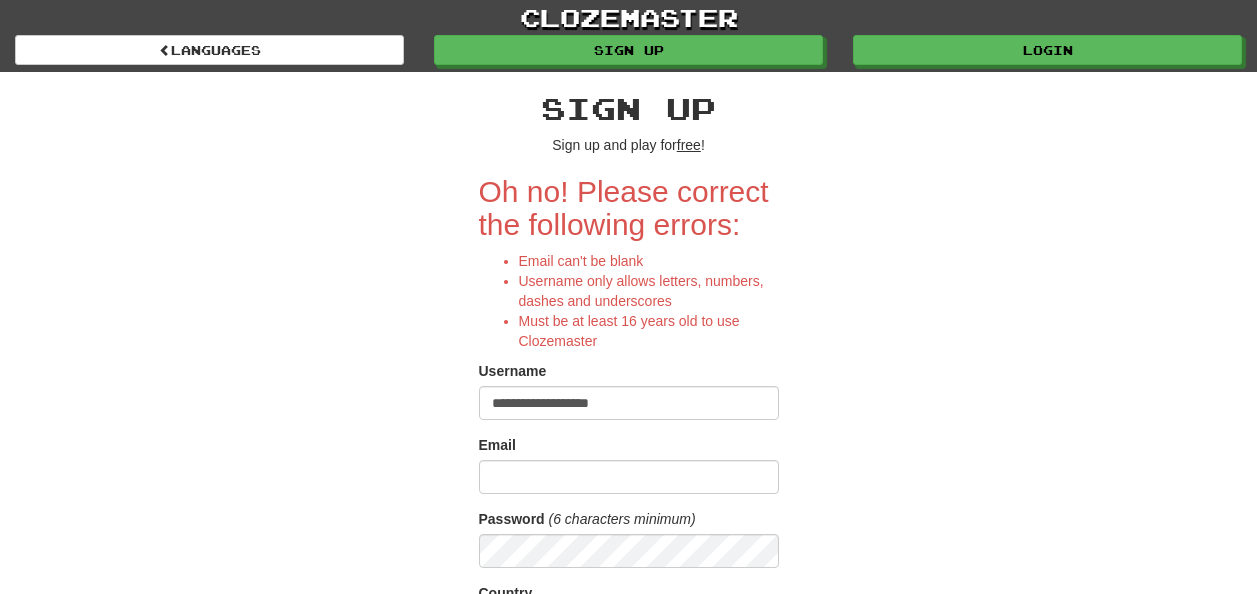 scroll, scrollTop: 0, scrollLeft: 0, axis: both 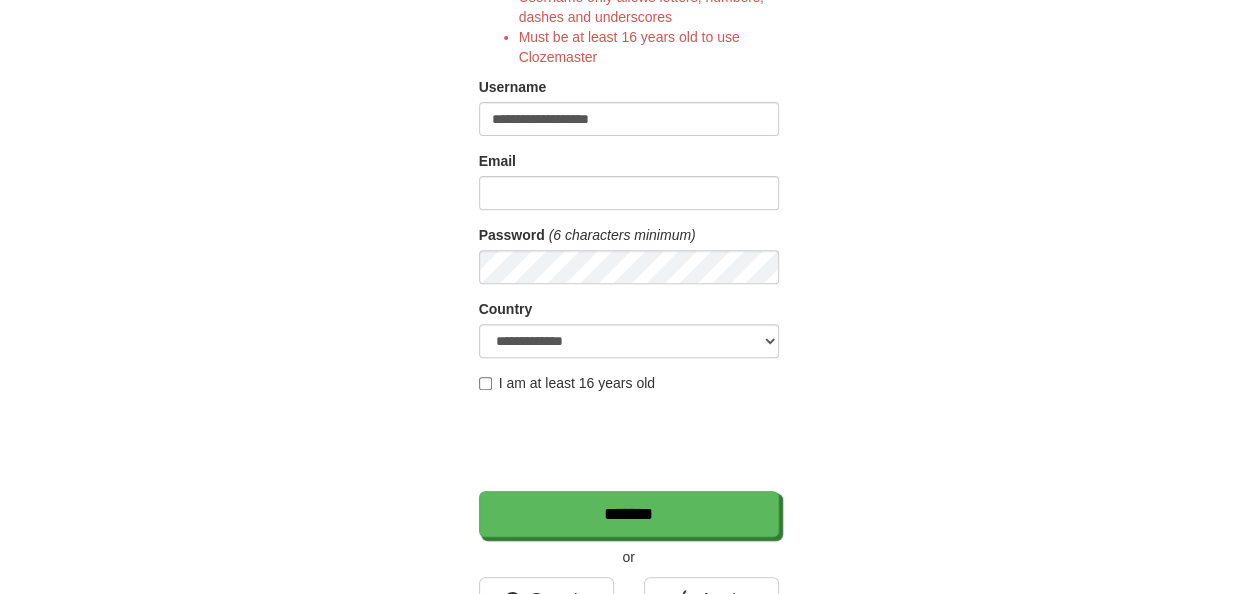 click on "I am at least 16 years old" at bounding box center (567, 383) 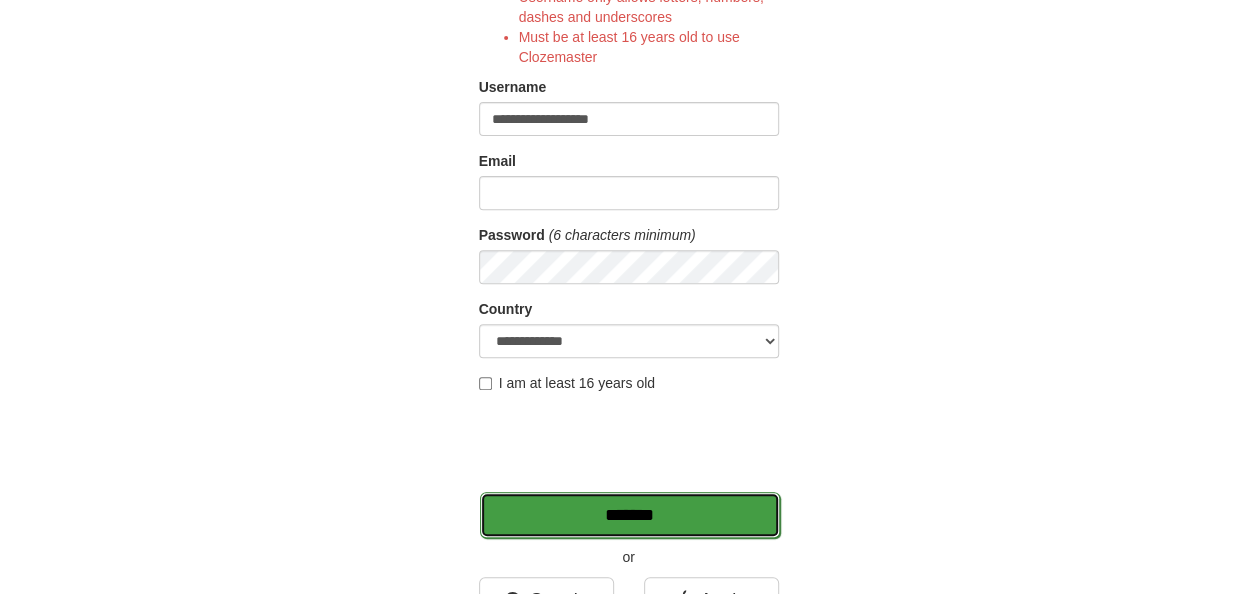 click on "*******" at bounding box center (630, 515) 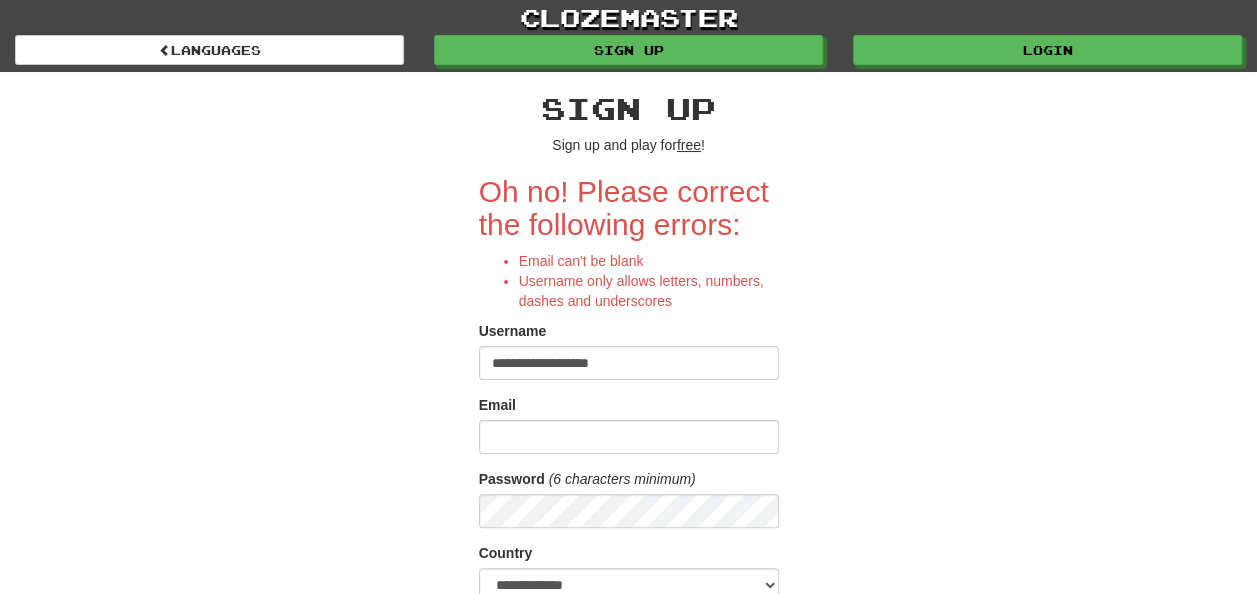 scroll, scrollTop: 83, scrollLeft: 0, axis: vertical 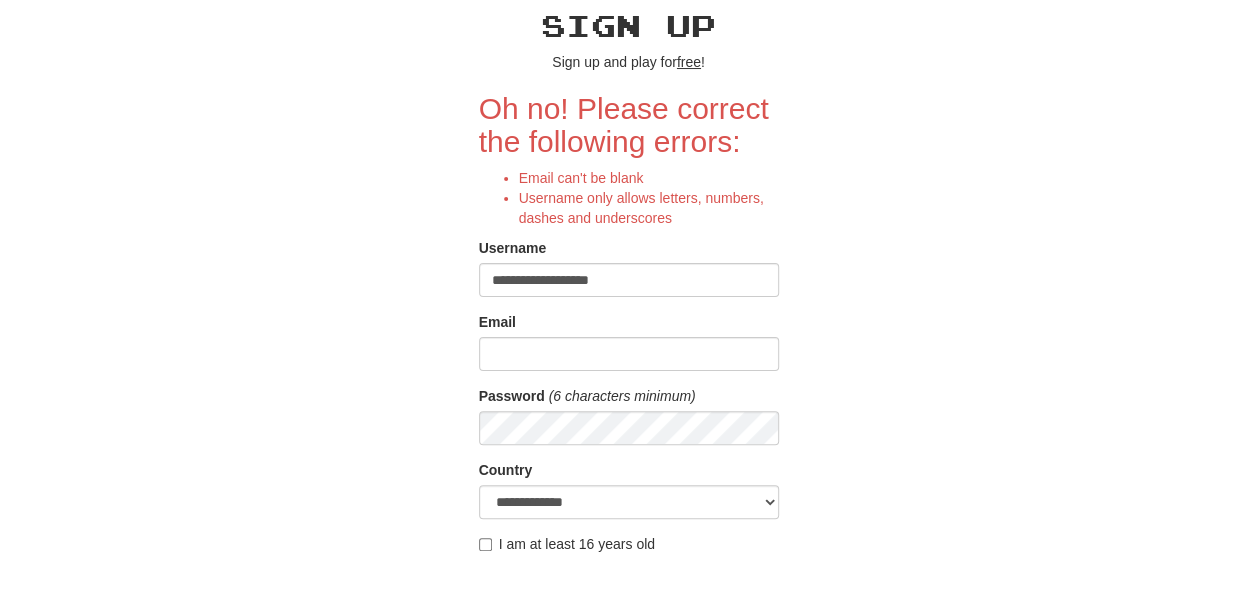 drag, startPoint x: 633, startPoint y: 276, endPoint x: 324, endPoint y: 205, distance: 317.05203 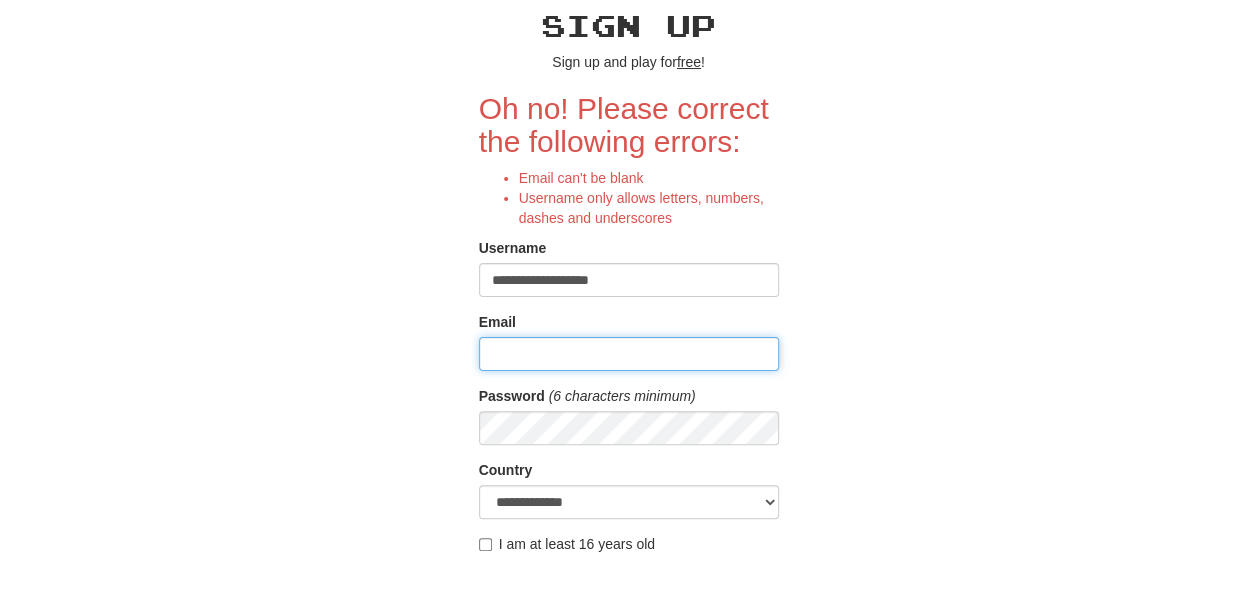 click on "Email" at bounding box center (629, 354) 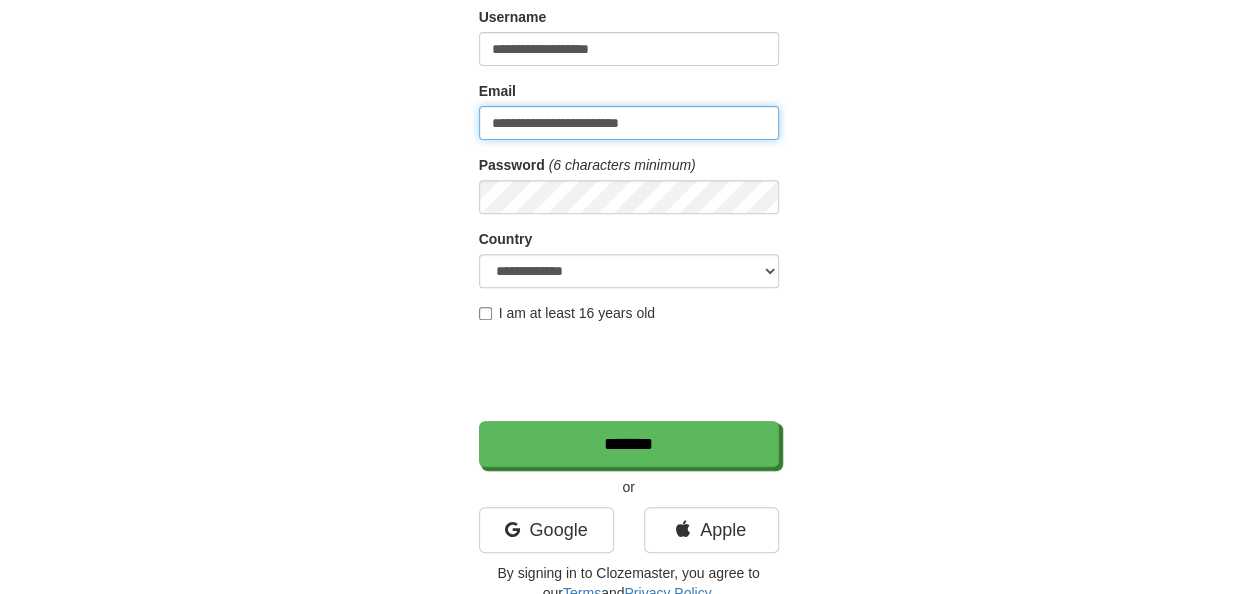 scroll, scrollTop: 315, scrollLeft: 0, axis: vertical 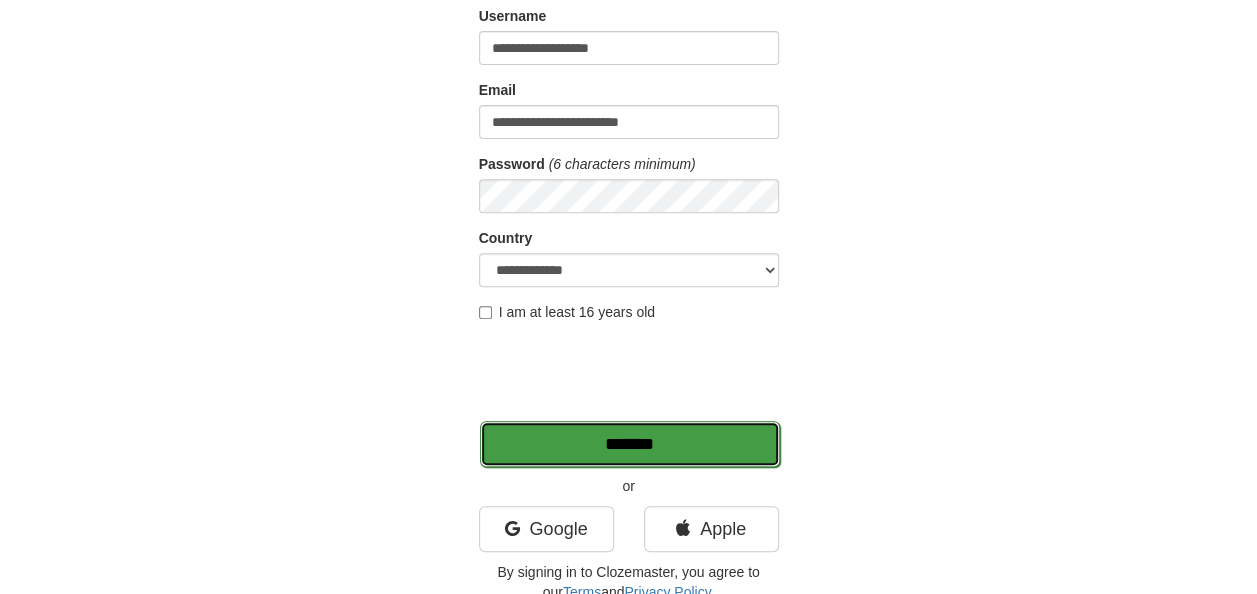 click on "*******" at bounding box center [630, 444] 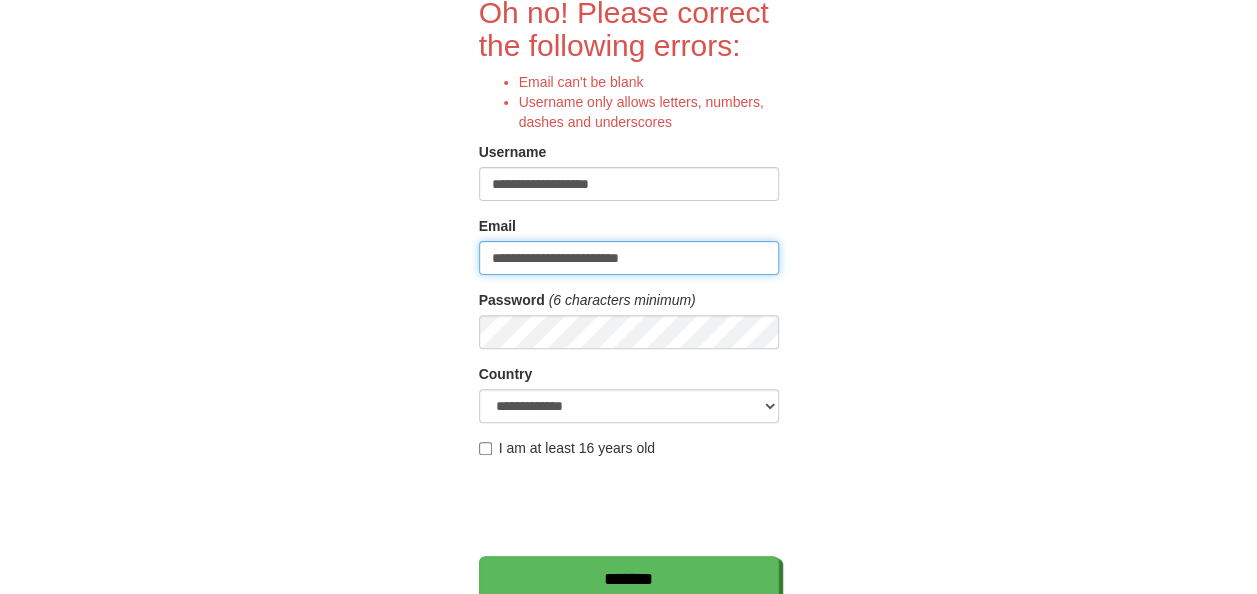 scroll, scrollTop: 173, scrollLeft: 0, axis: vertical 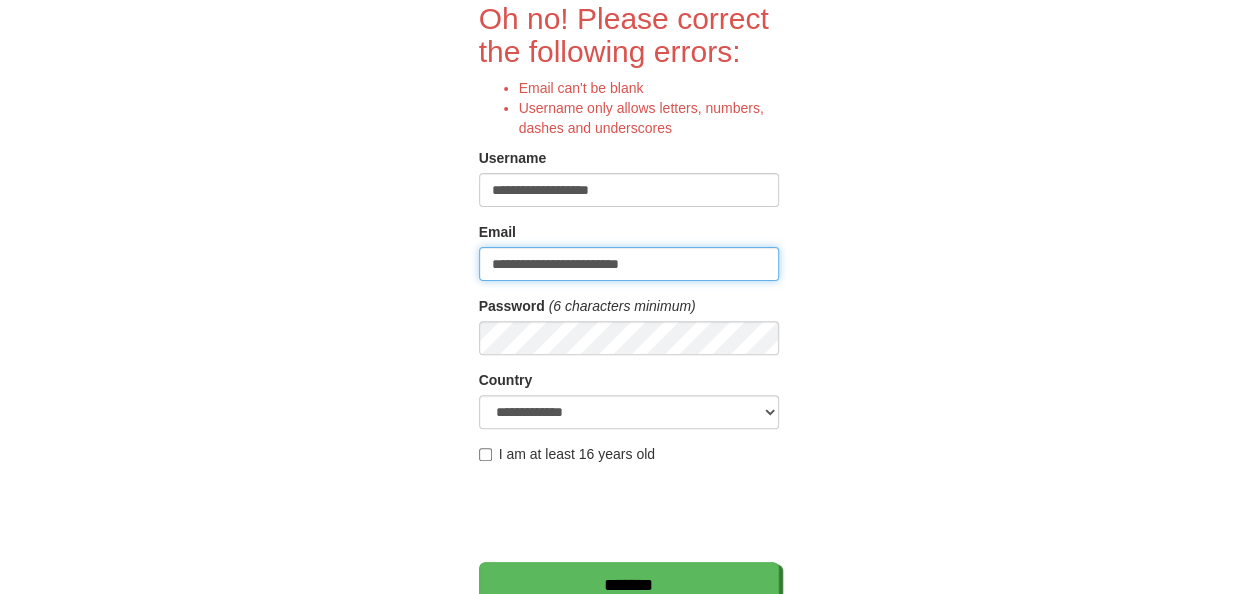 click on "**********" at bounding box center (629, 264) 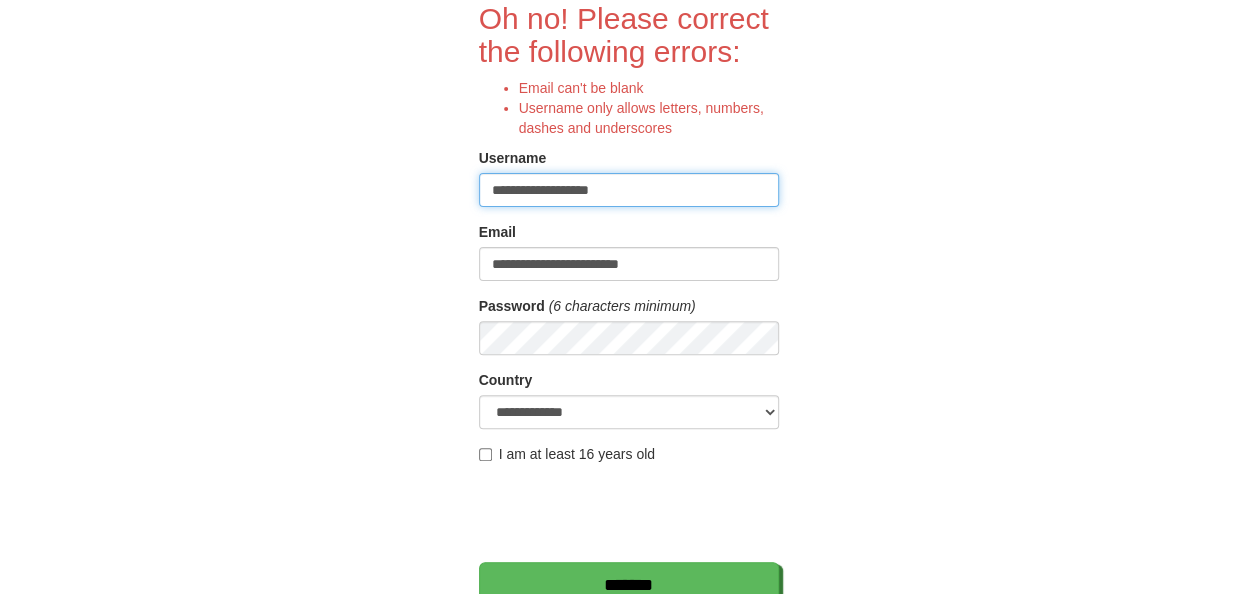 drag, startPoint x: 648, startPoint y: 192, endPoint x: 291, endPoint y: 162, distance: 358.2583 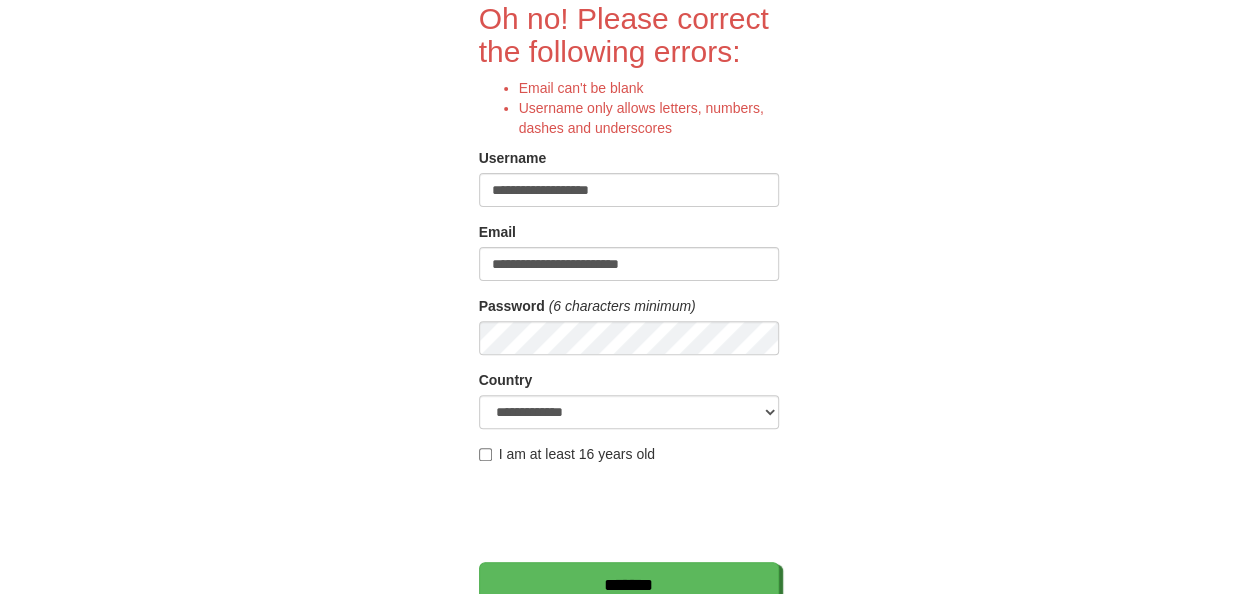 drag, startPoint x: 412, startPoint y: 206, endPoint x: 430, endPoint y: 215, distance: 20.12461 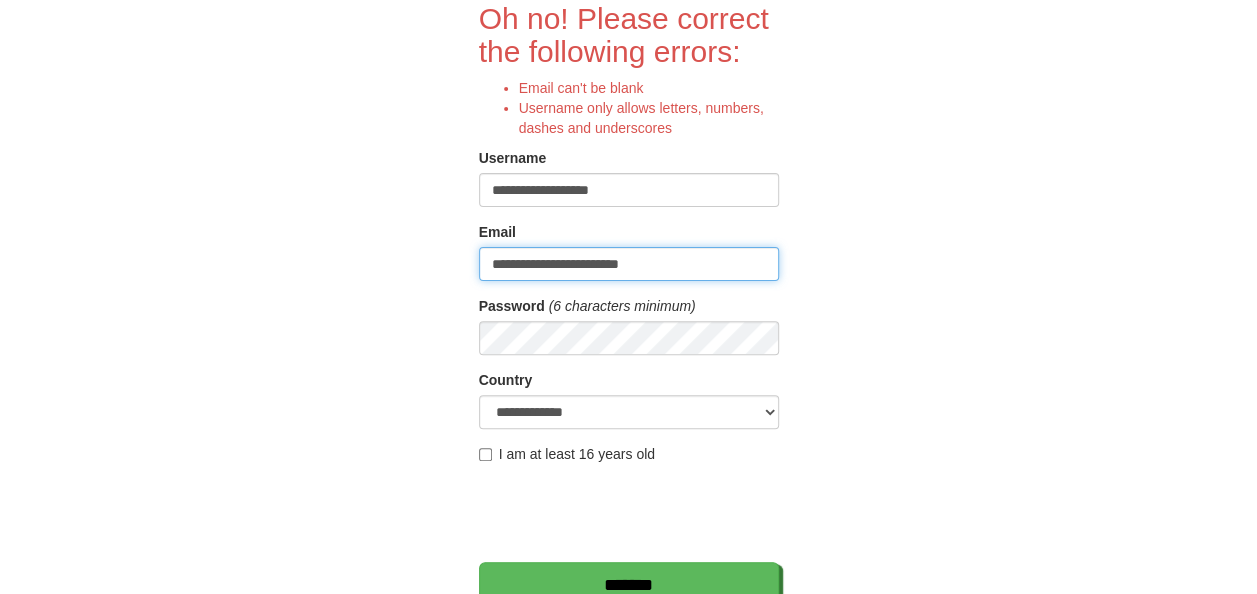 click on "**********" at bounding box center [629, 264] 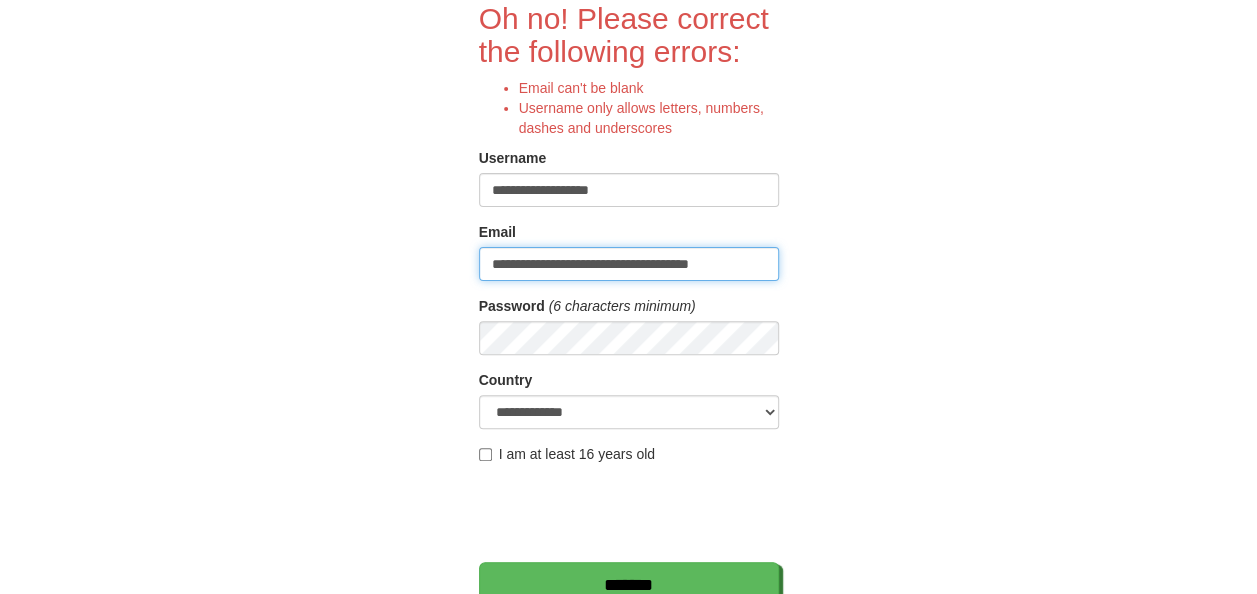 drag, startPoint x: 490, startPoint y: 262, endPoint x: 1058, endPoint y: 371, distance: 578.3641 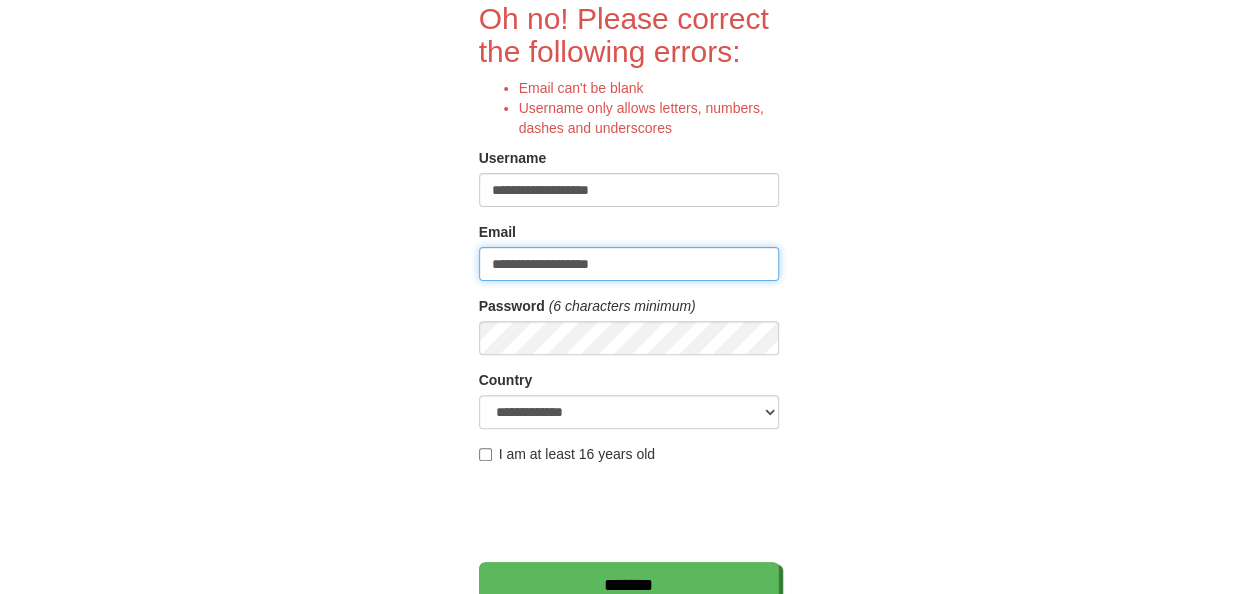 type on "**********" 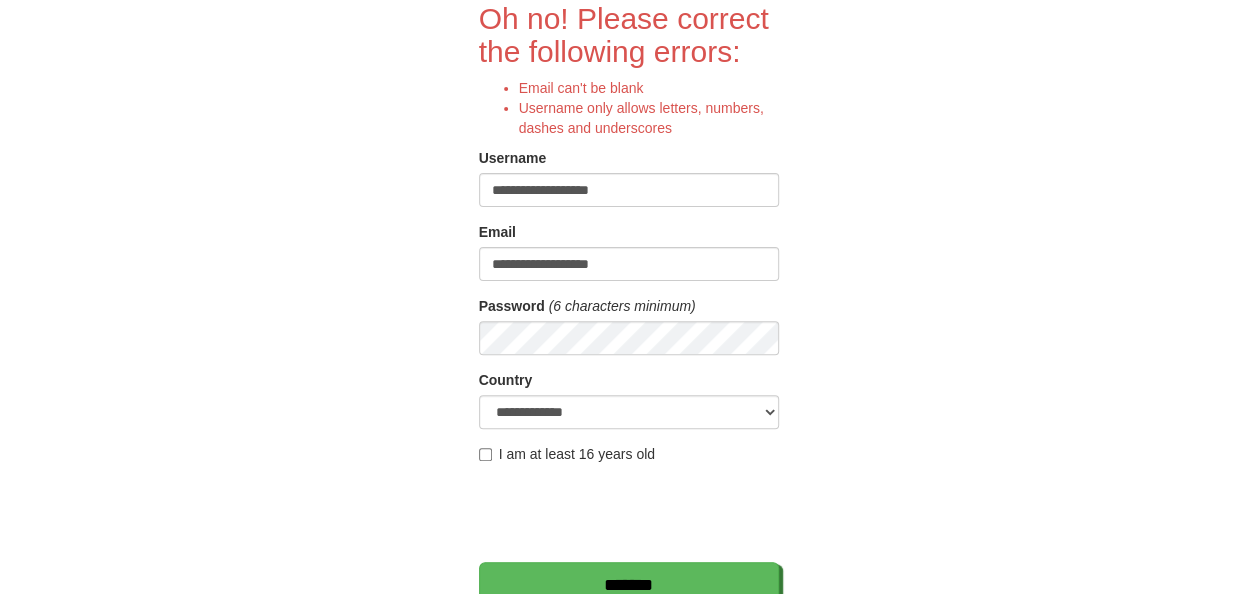 click on "**********" at bounding box center (629, 326) 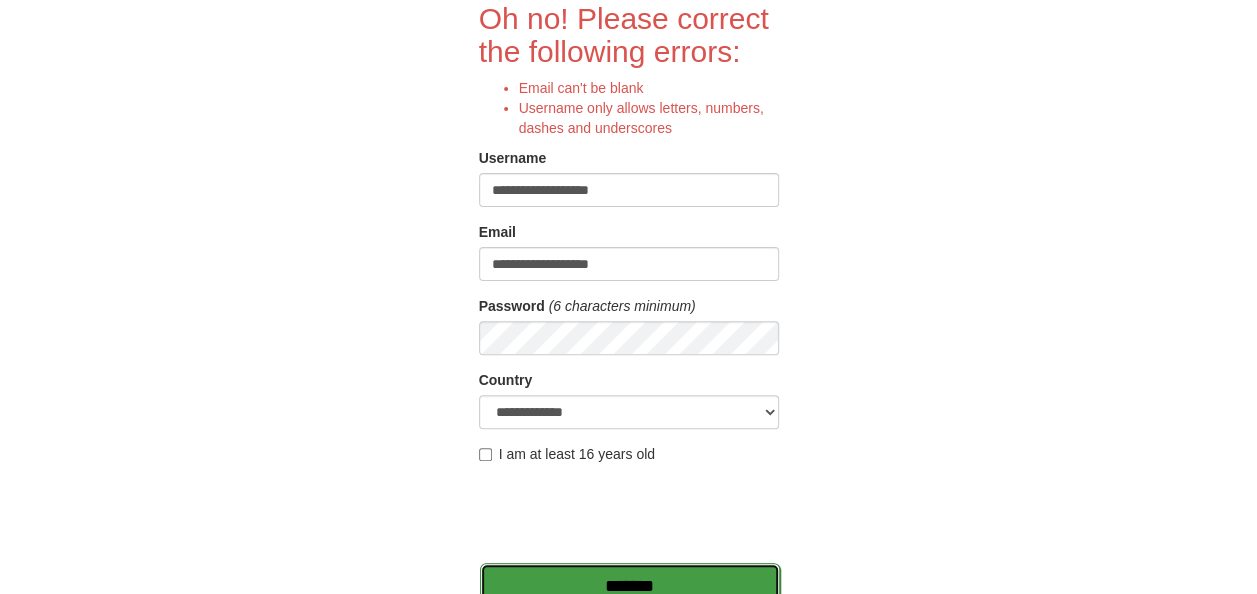 click on "*******" at bounding box center [630, 586] 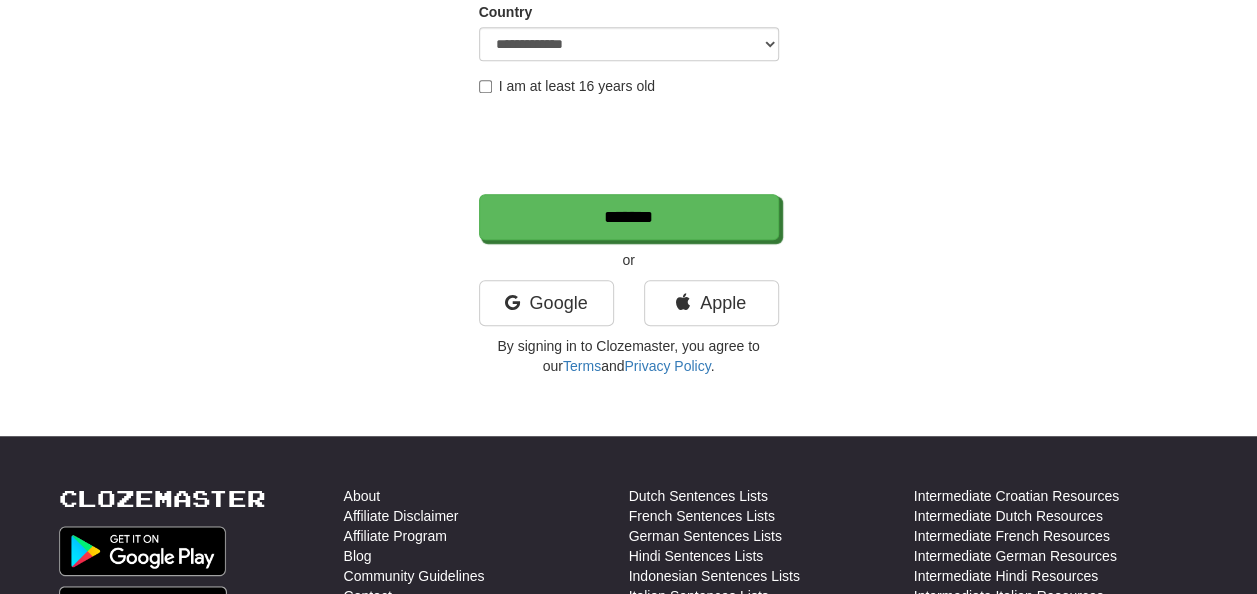 scroll, scrollTop: 0, scrollLeft: 0, axis: both 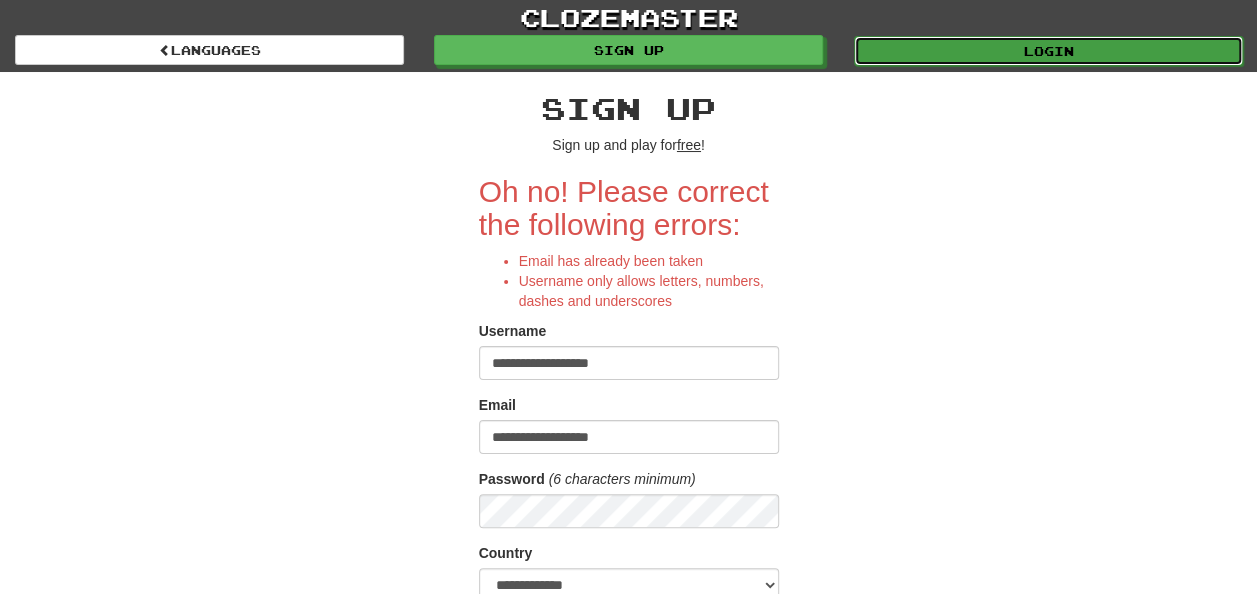 click on "Login" at bounding box center [1048, 51] 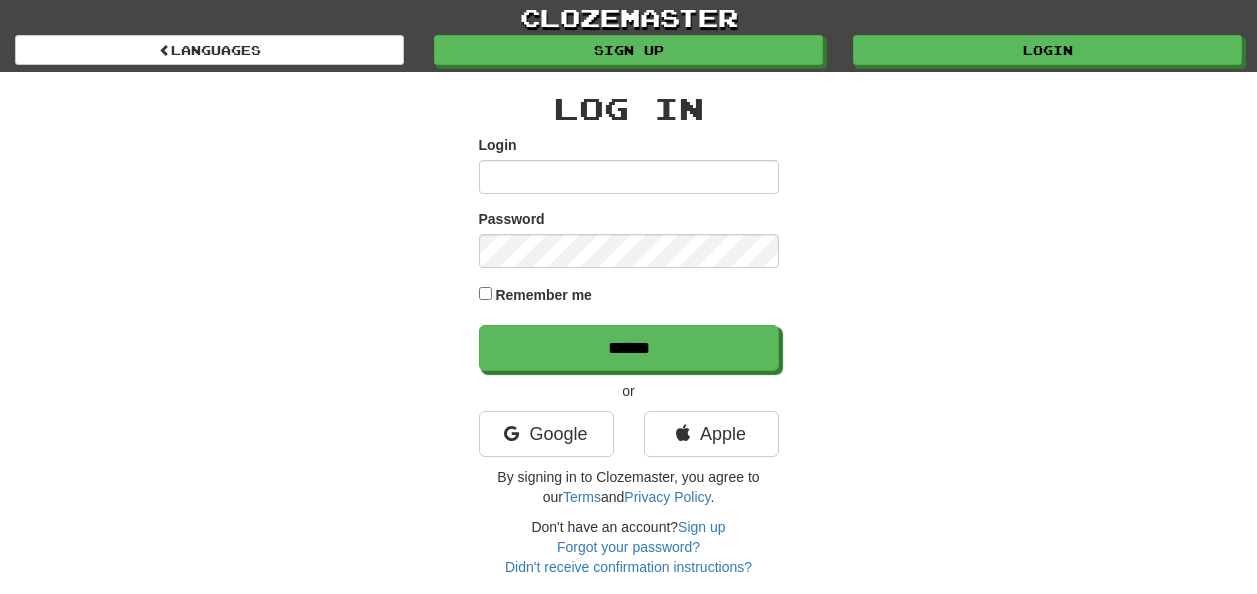 scroll, scrollTop: 0, scrollLeft: 0, axis: both 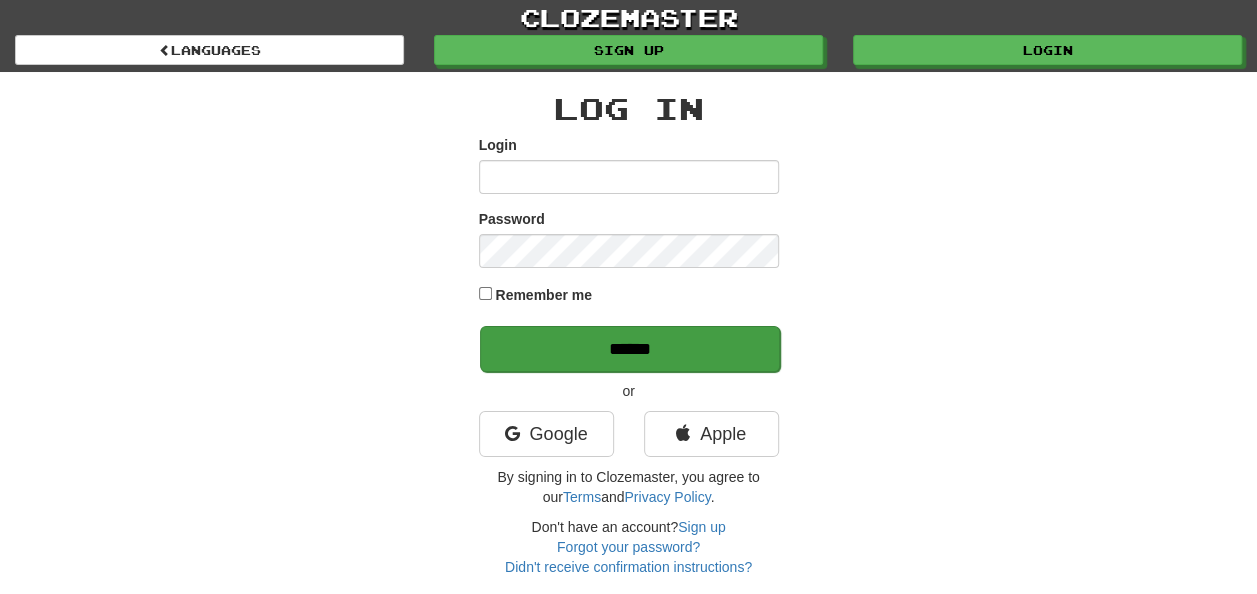 type on "**********" 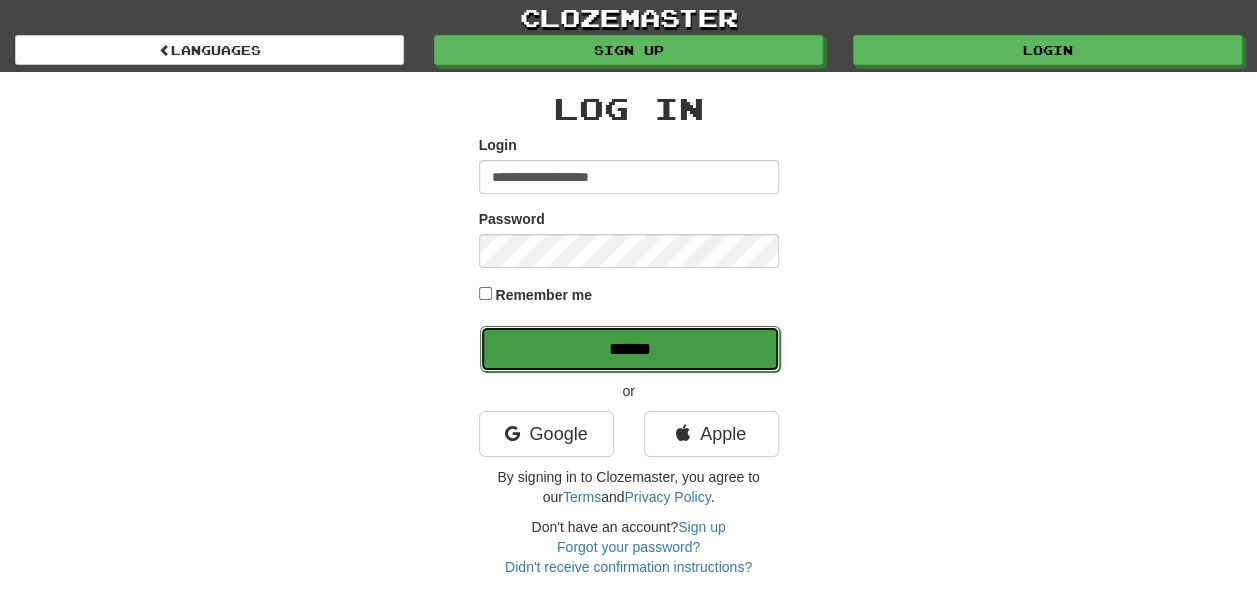 click on "******" at bounding box center (630, 349) 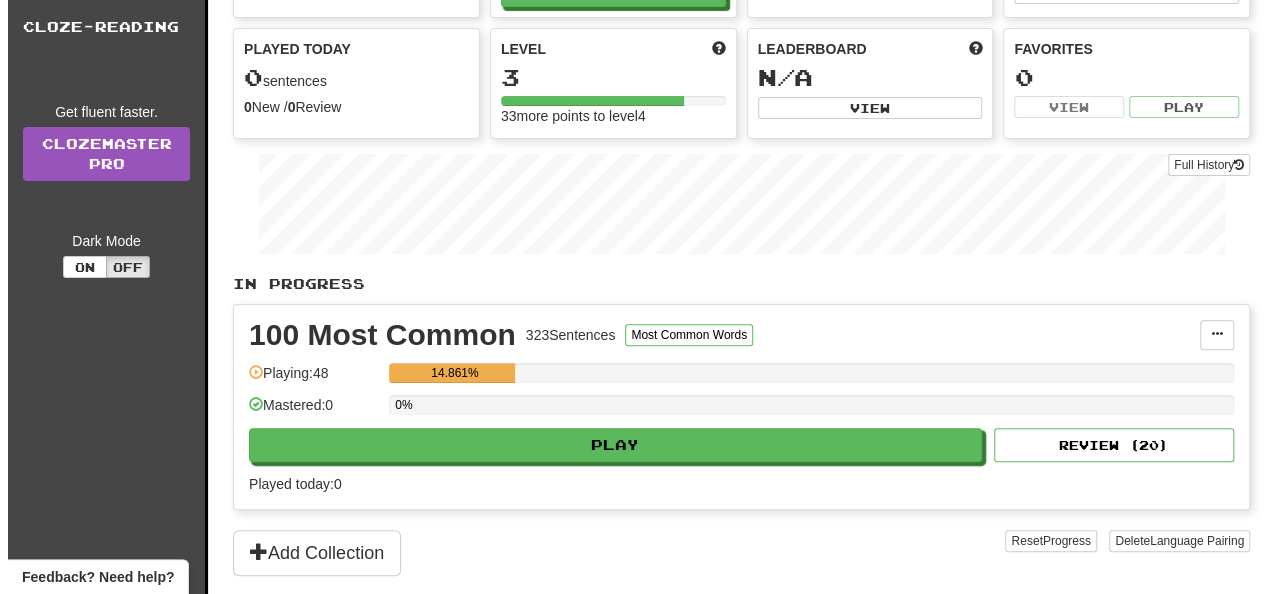scroll, scrollTop: 156, scrollLeft: 0, axis: vertical 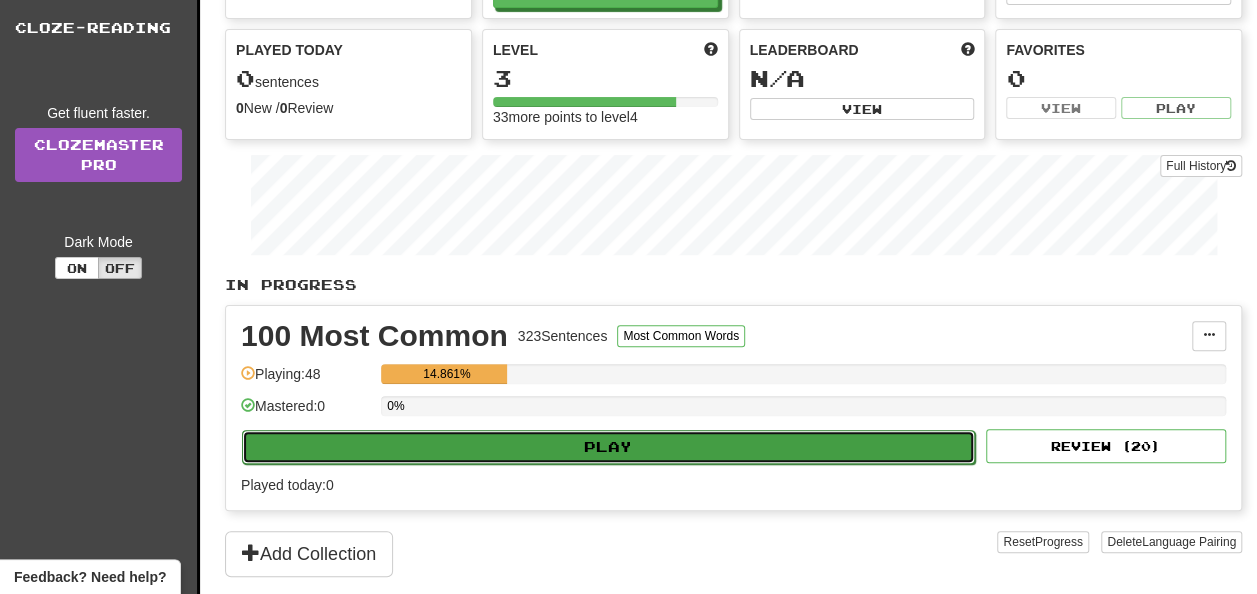 click on "Play" at bounding box center (608, 447) 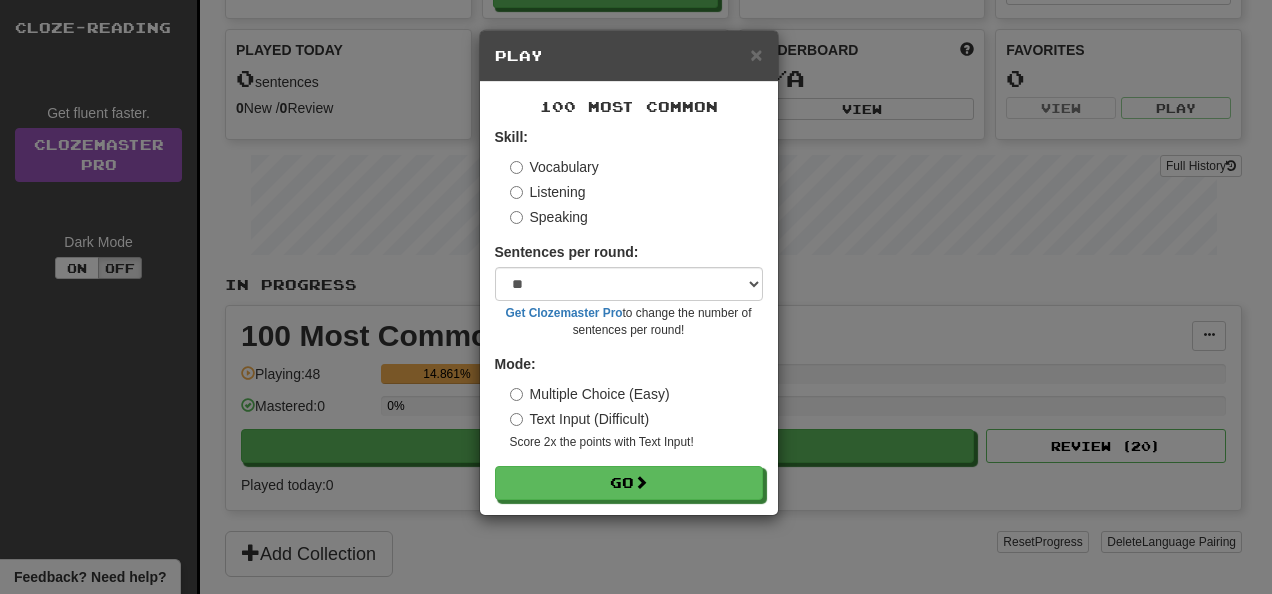 click on "× Play" at bounding box center (629, 56) 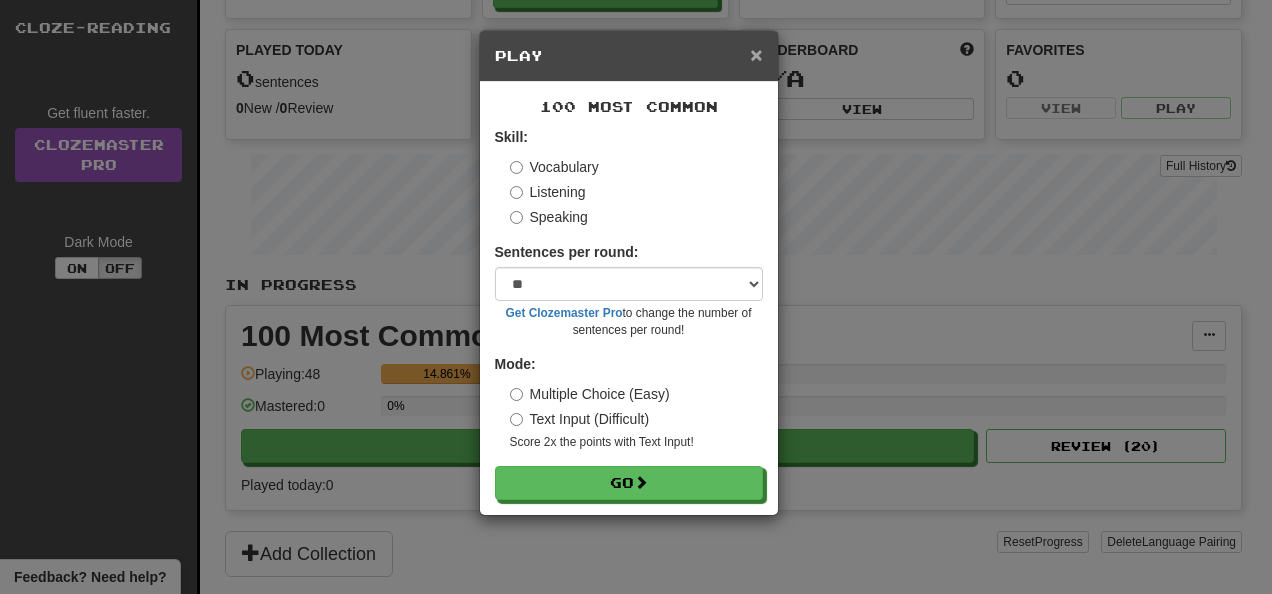 click on "×" at bounding box center [756, 54] 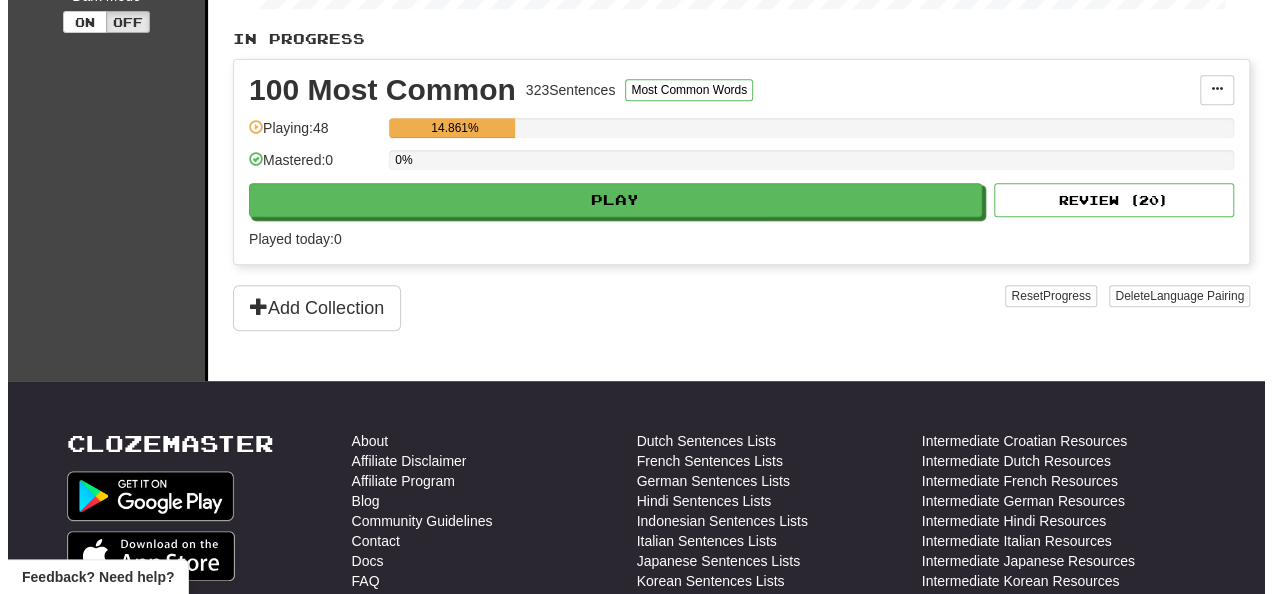 scroll, scrollTop: 404, scrollLeft: 0, axis: vertical 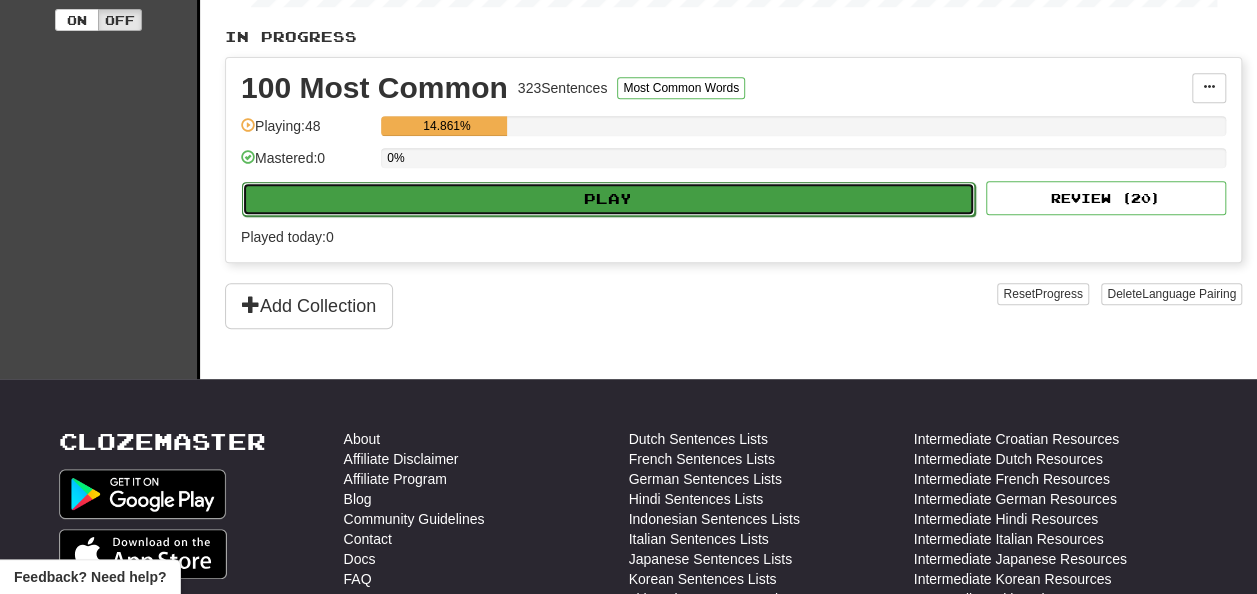 click on "Play" at bounding box center [608, 199] 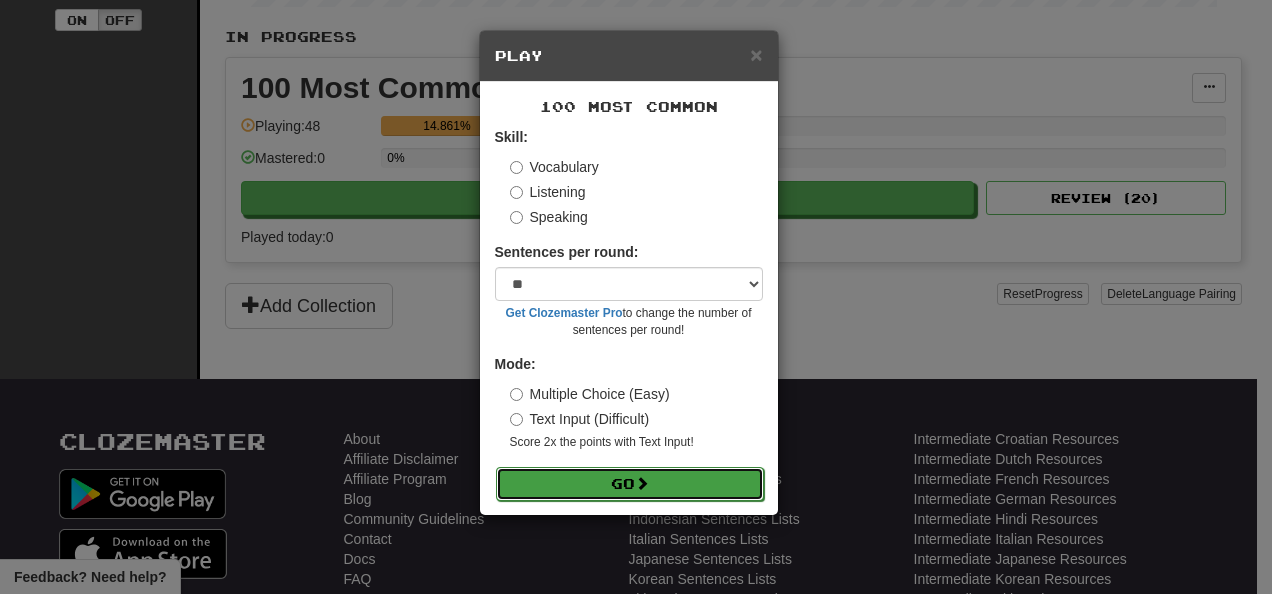 click on "Go" at bounding box center (630, 484) 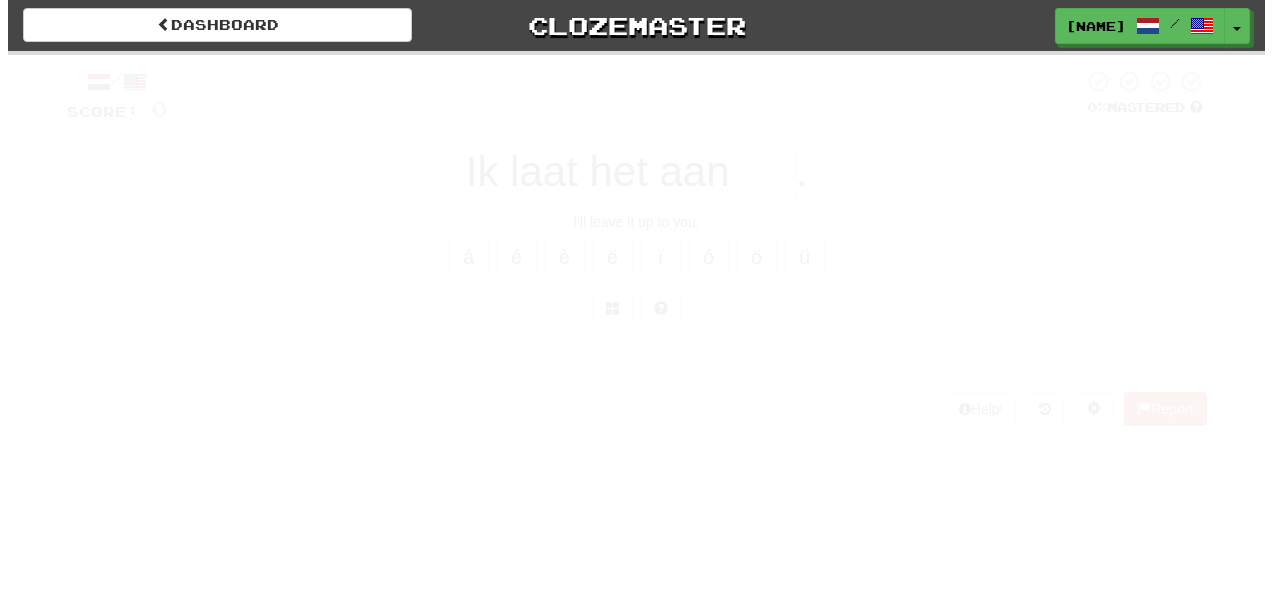 scroll, scrollTop: 0, scrollLeft: 0, axis: both 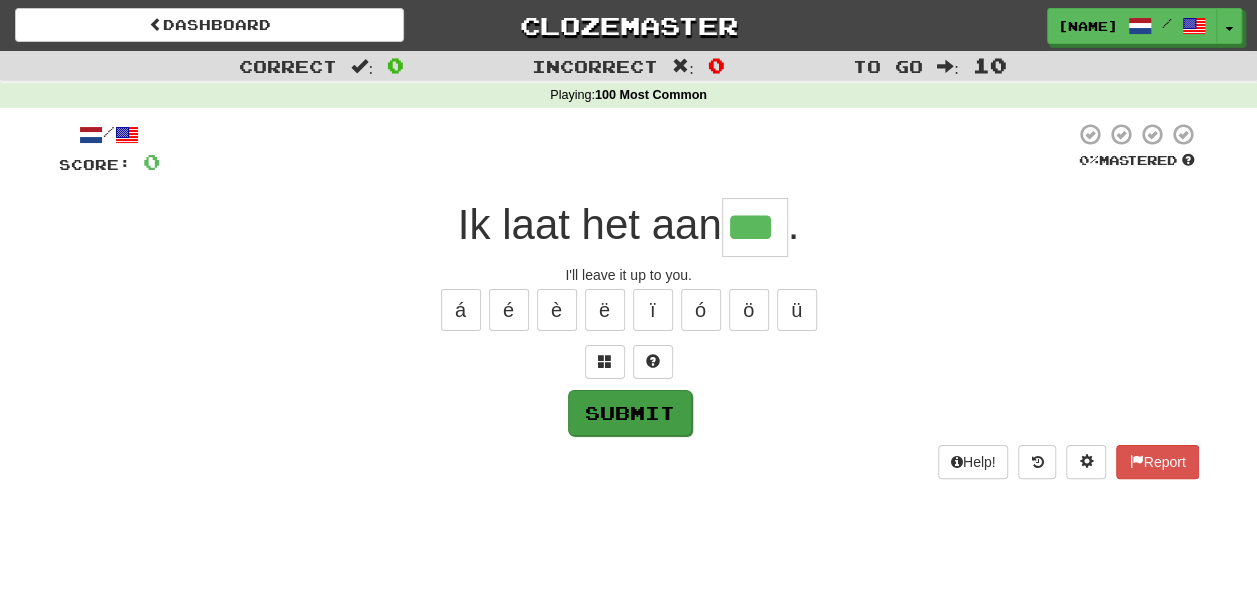 type on "***" 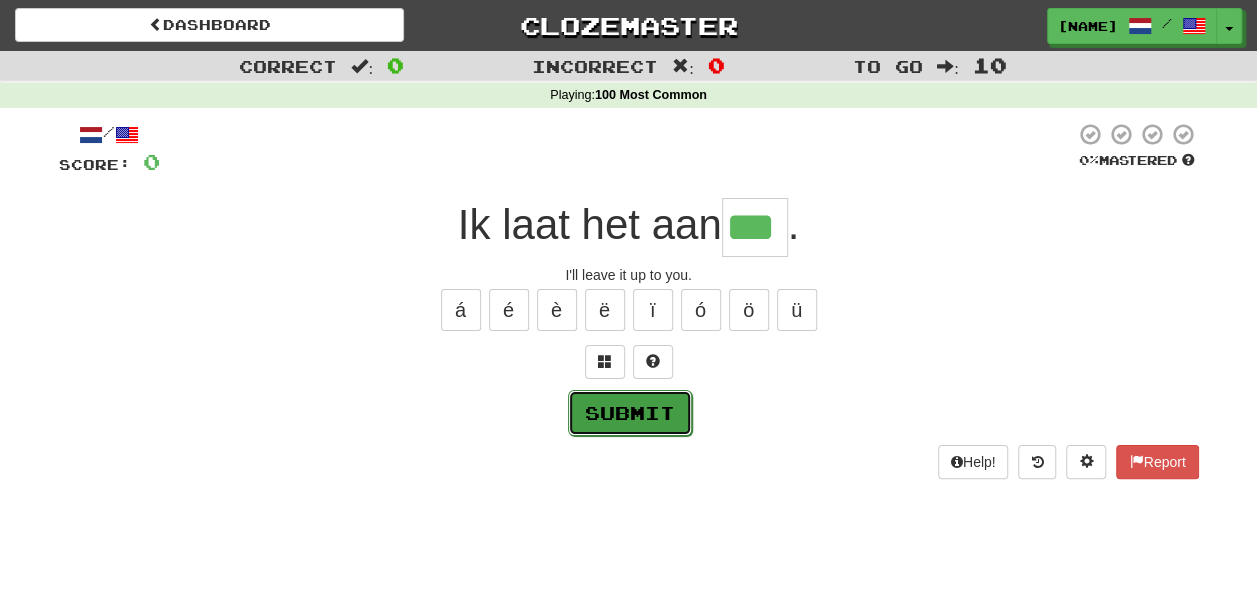 click on "Submit" at bounding box center [630, 413] 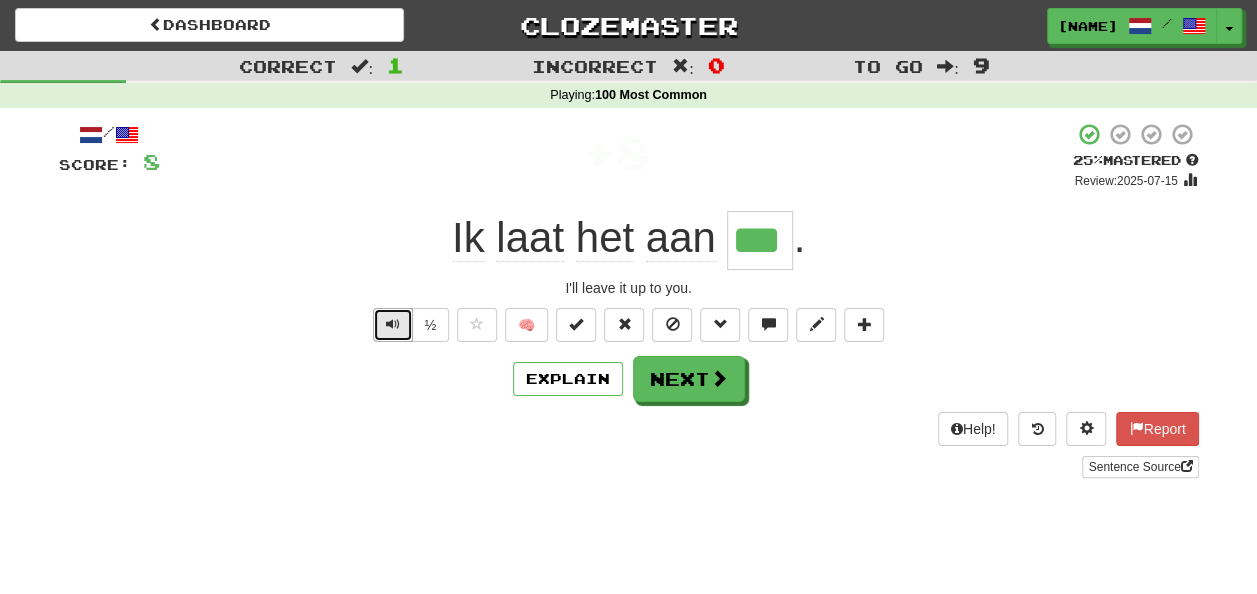 click at bounding box center [393, 324] 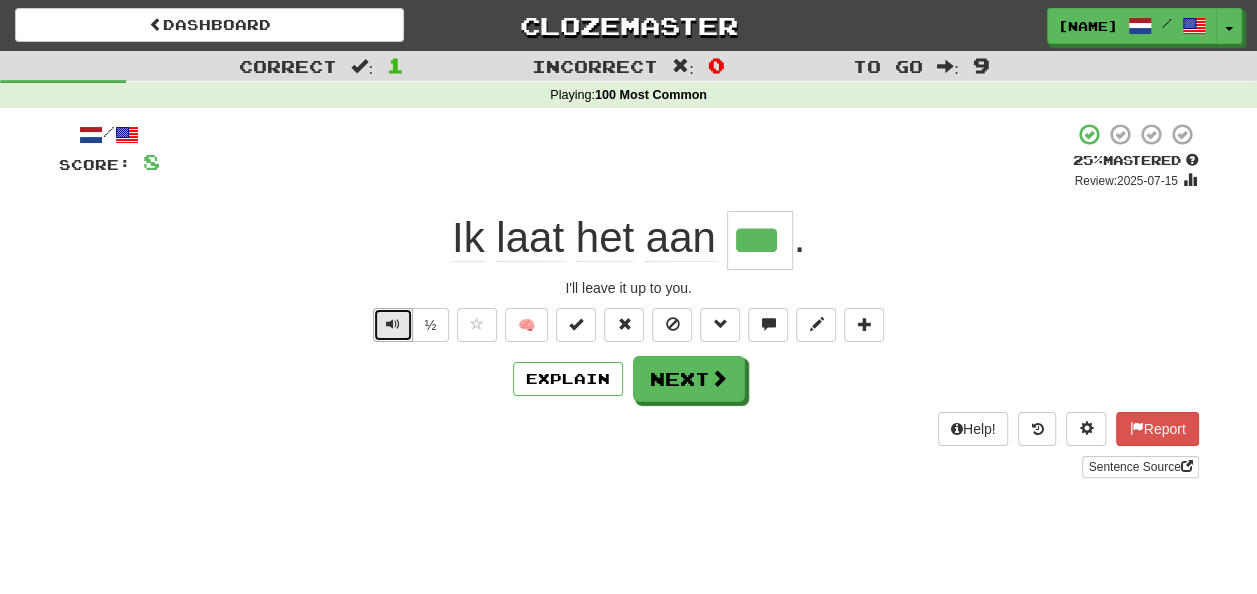type 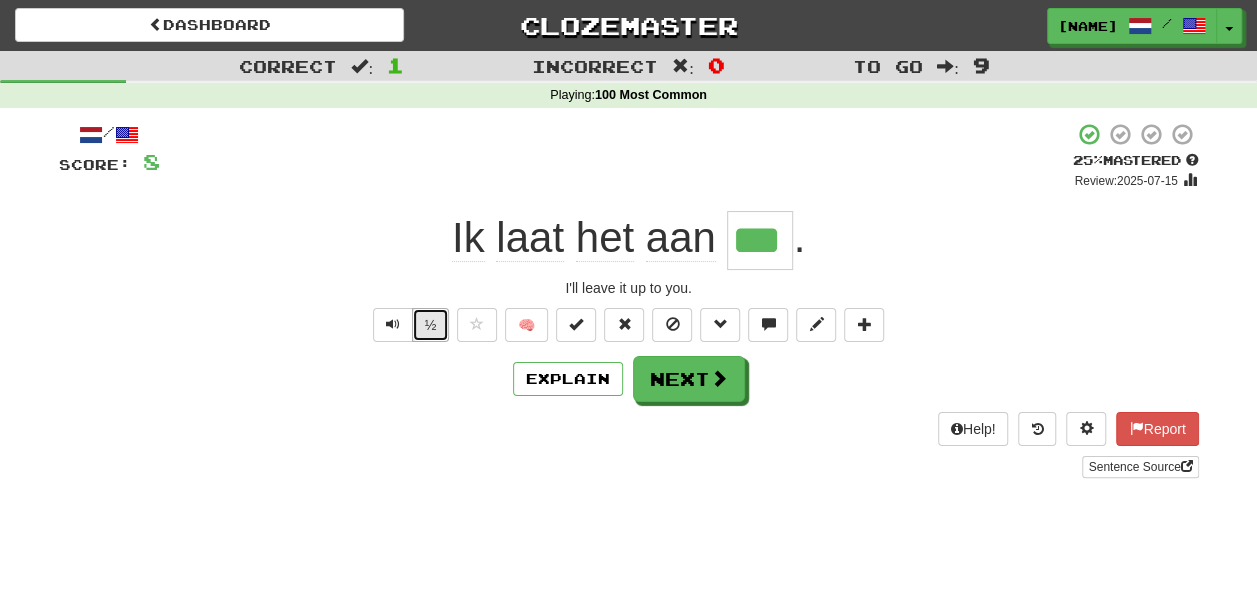 click on "½" at bounding box center (431, 325) 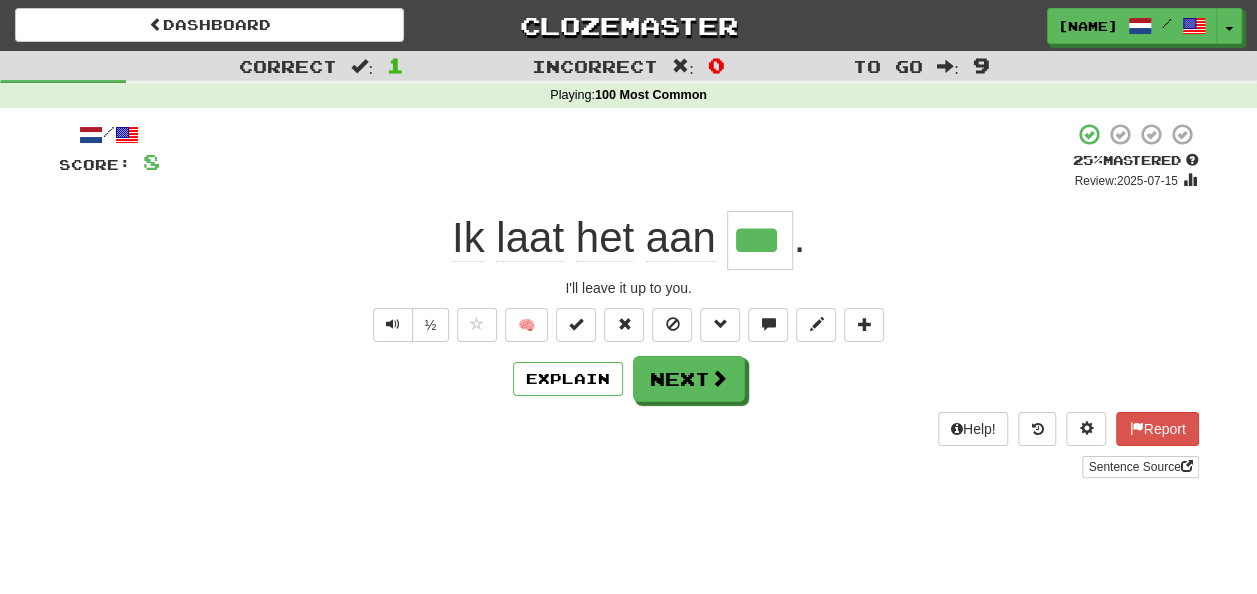 click on "½ 🧠" at bounding box center (629, 325) 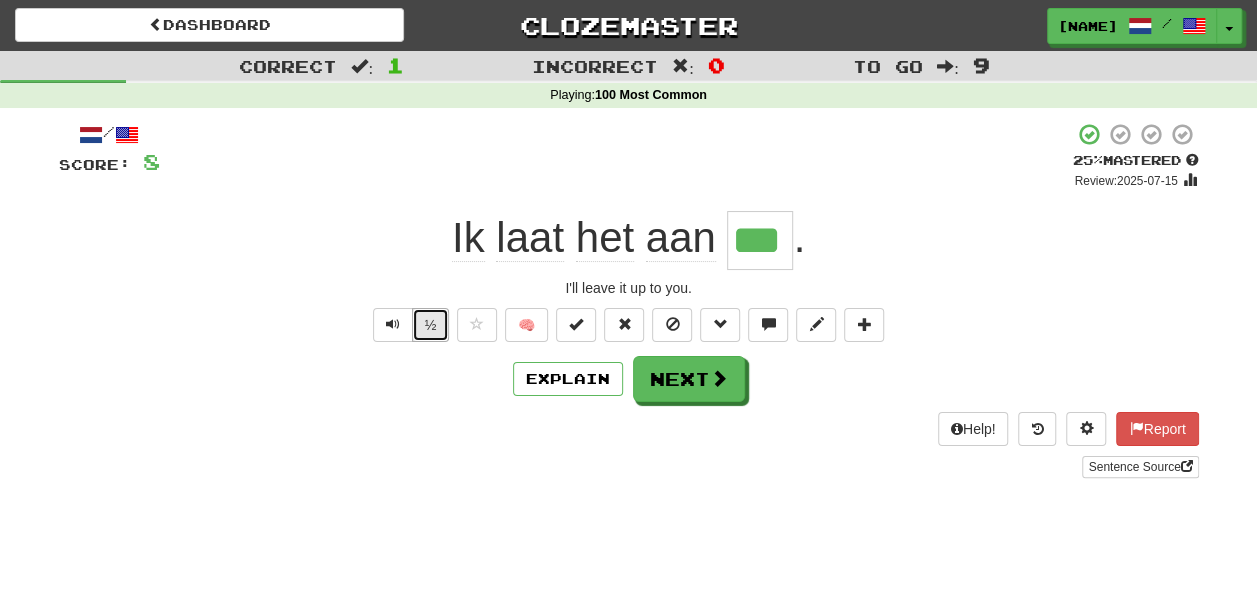 click on "½" at bounding box center (431, 325) 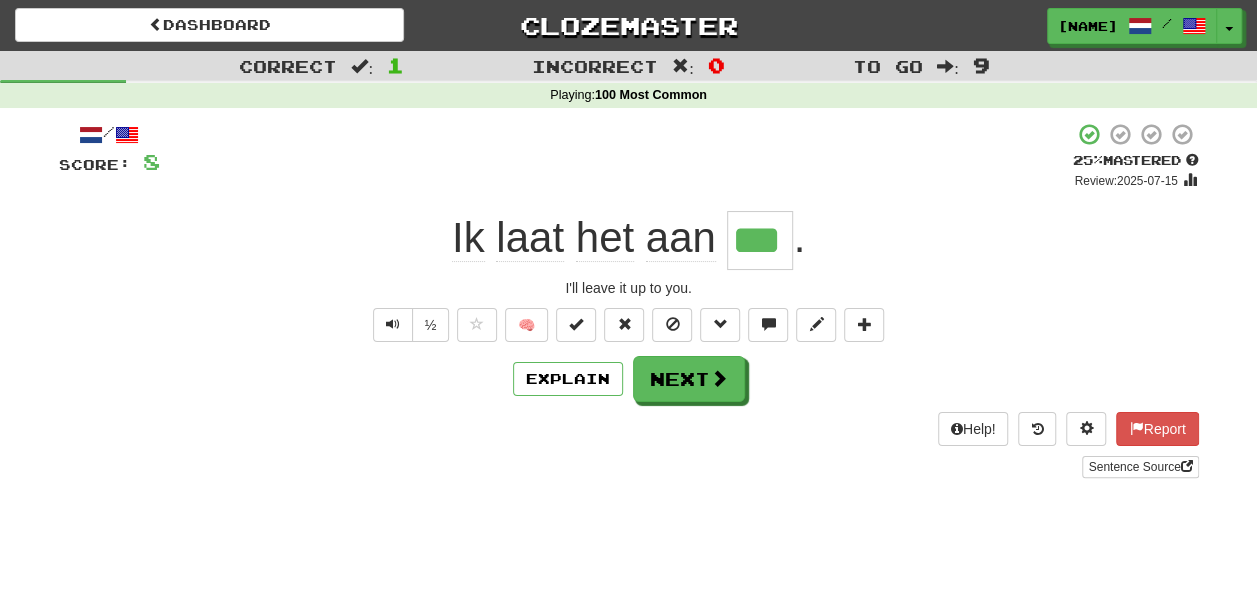 click on "½" at bounding box center [409, 325] 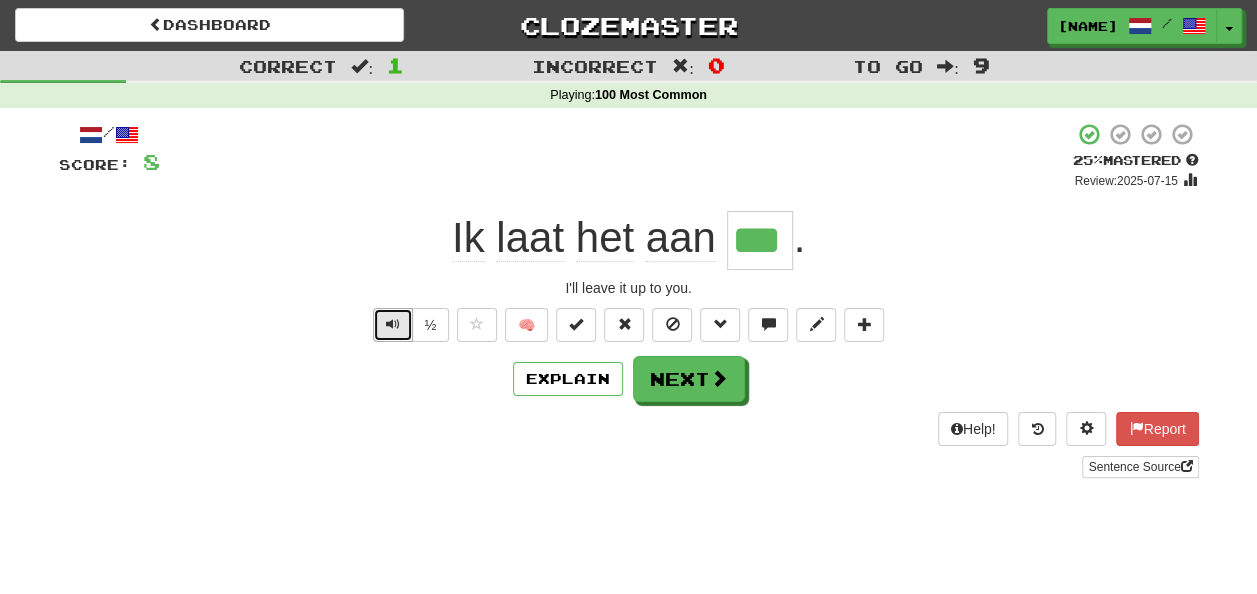 click at bounding box center (393, 325) 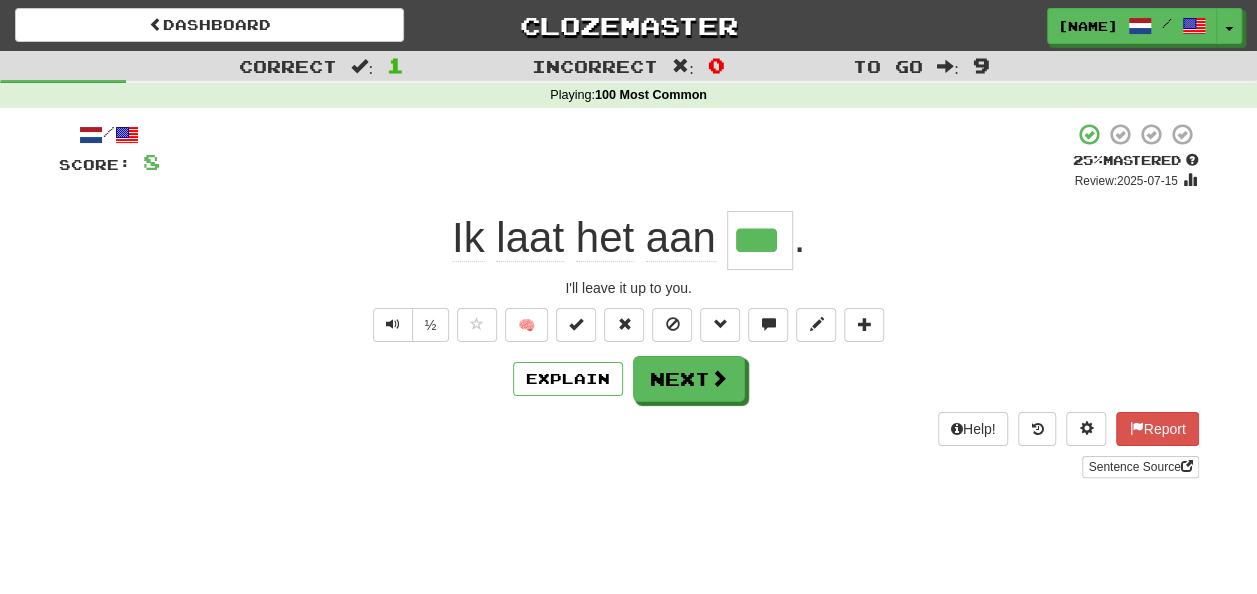 click on "aan" 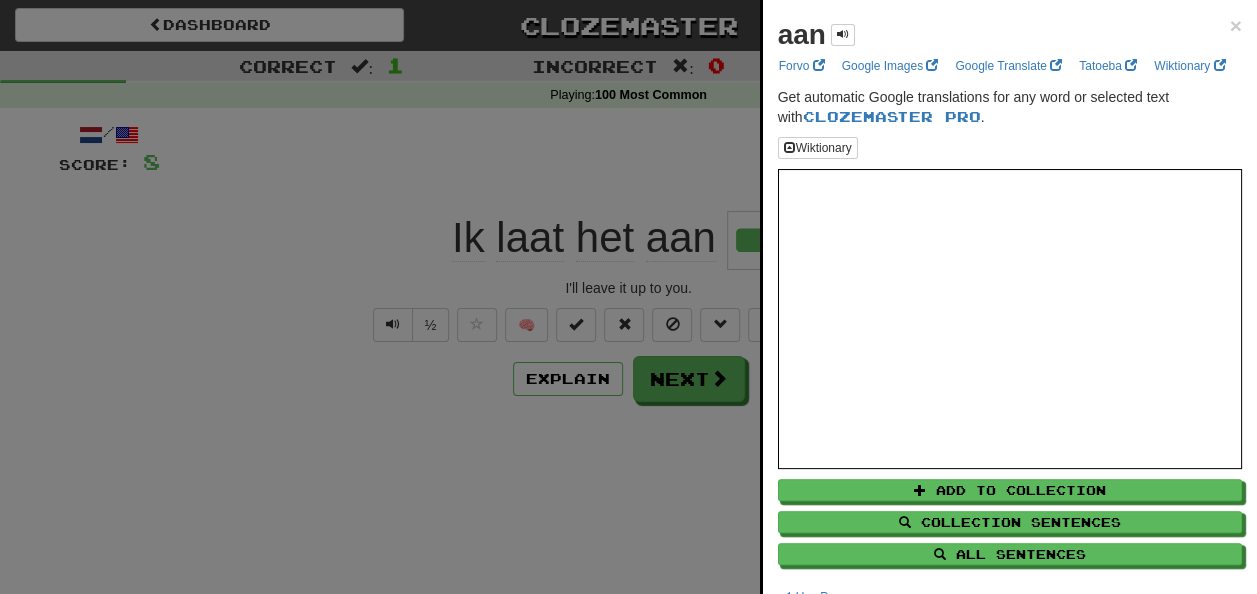 click at bounding box center [628, 297] 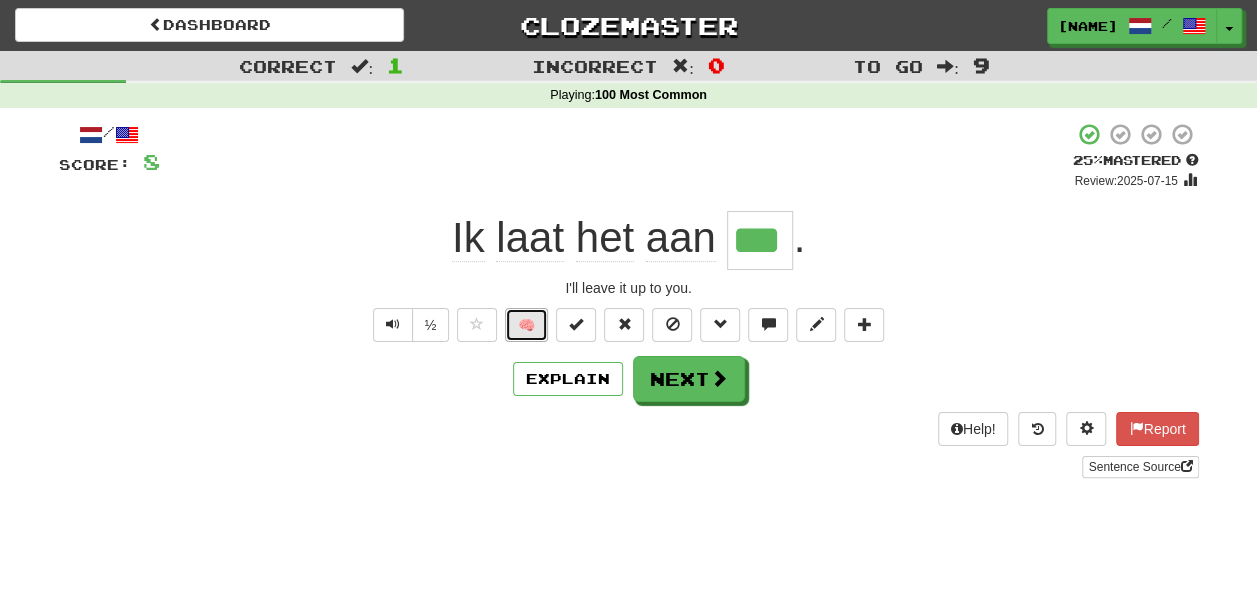 click on "🧠" at bounding box center (526, 325) 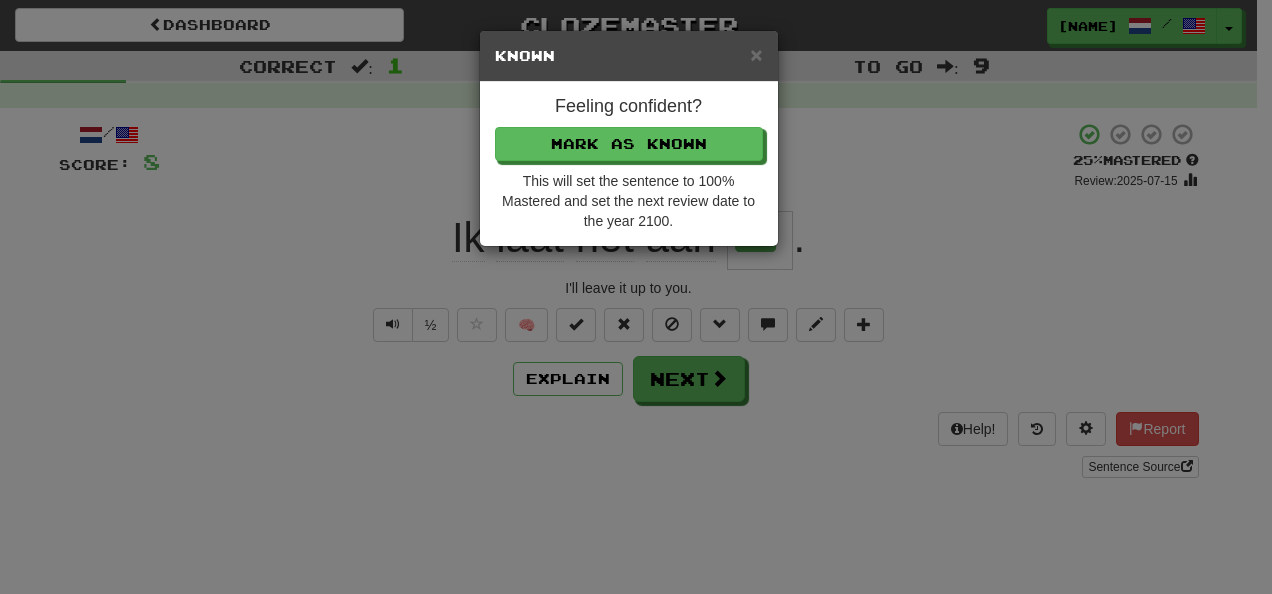 click on "Known" at bounding box center [629, 56] 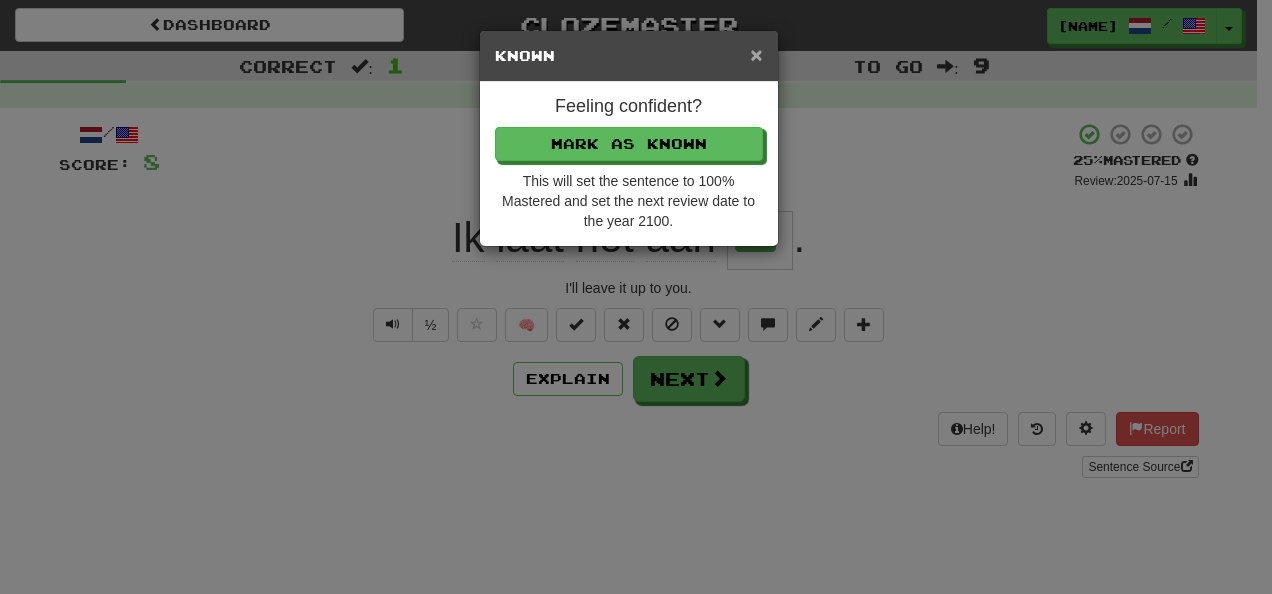 click on "×" at bounding box center (756, 54) 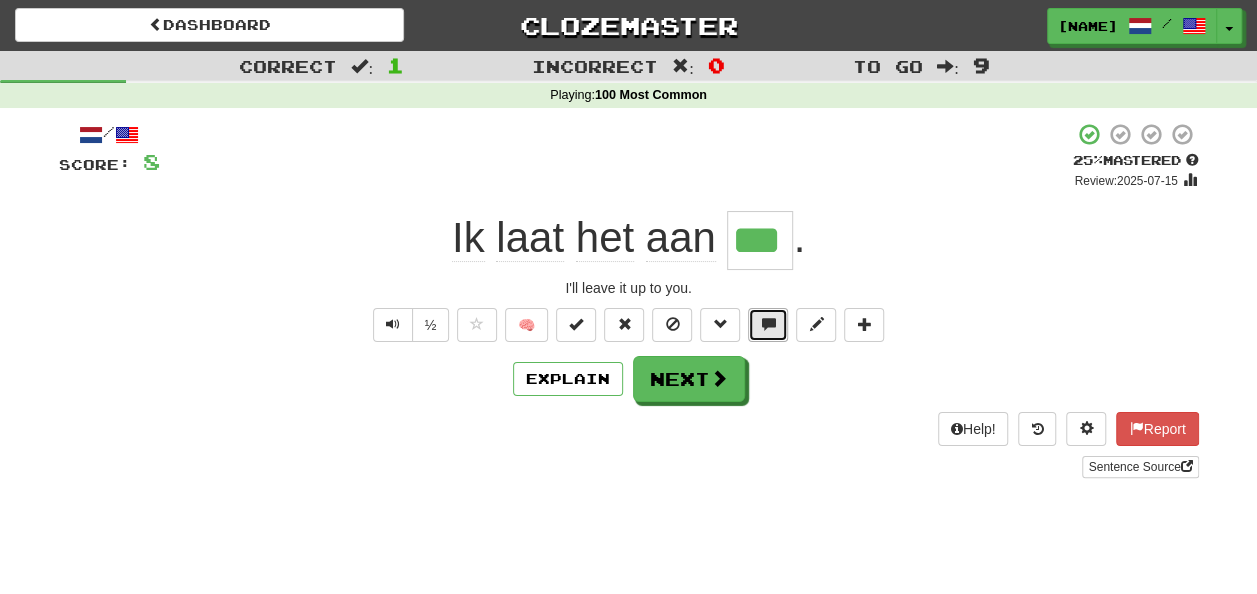 click at bounding box center [768, 324] 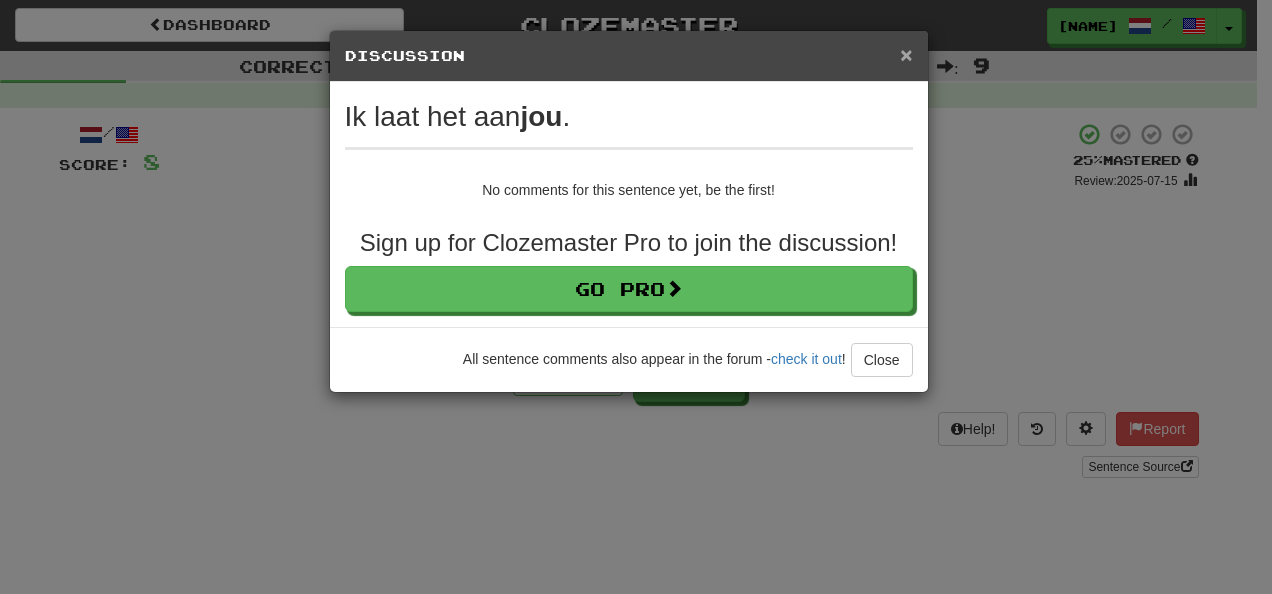 click on "×" at bounding box center [906, 54] 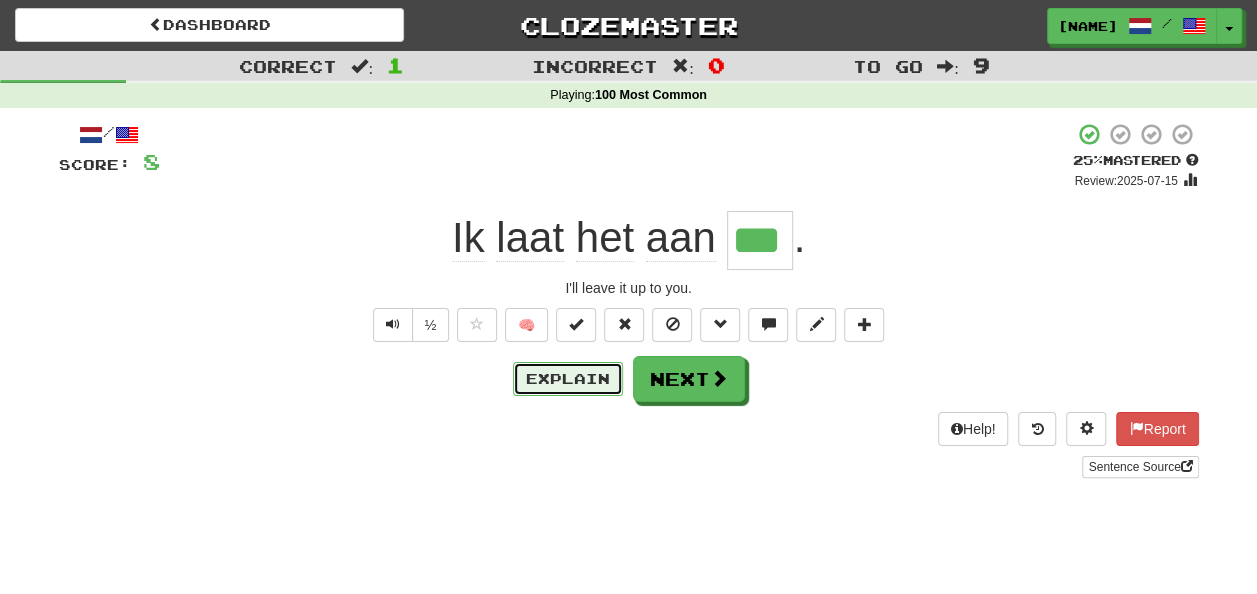 click on "Explain" at bounding box center [568, 379] 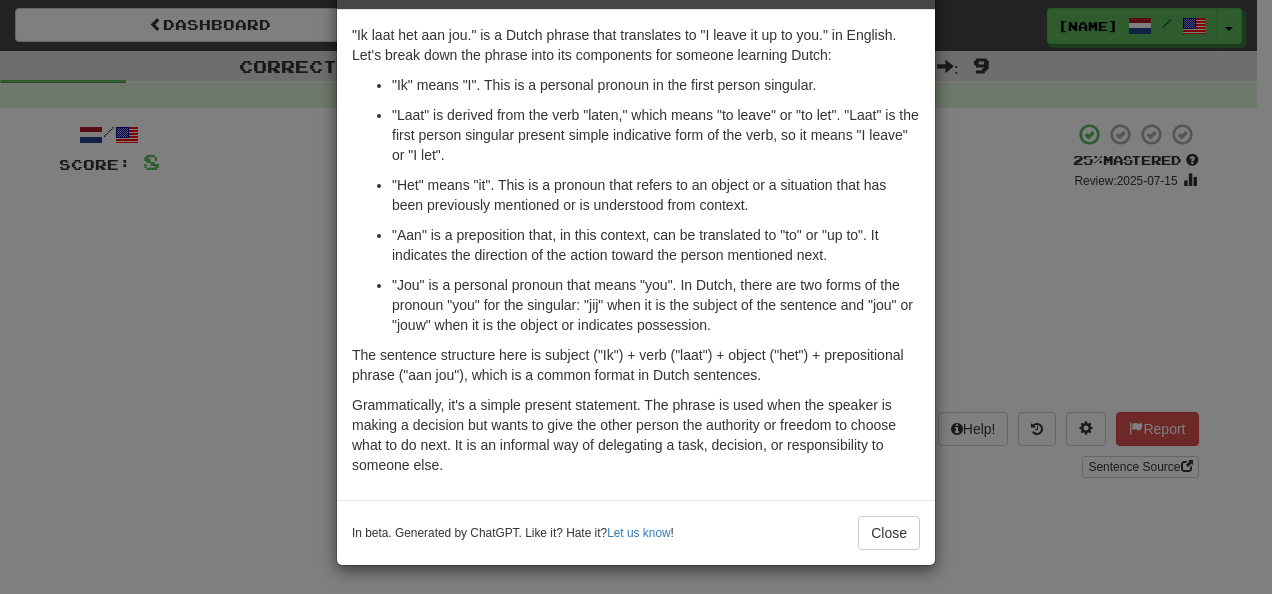 scroll, scrollTop: 72, scrollLeft: 0, axis: vertical 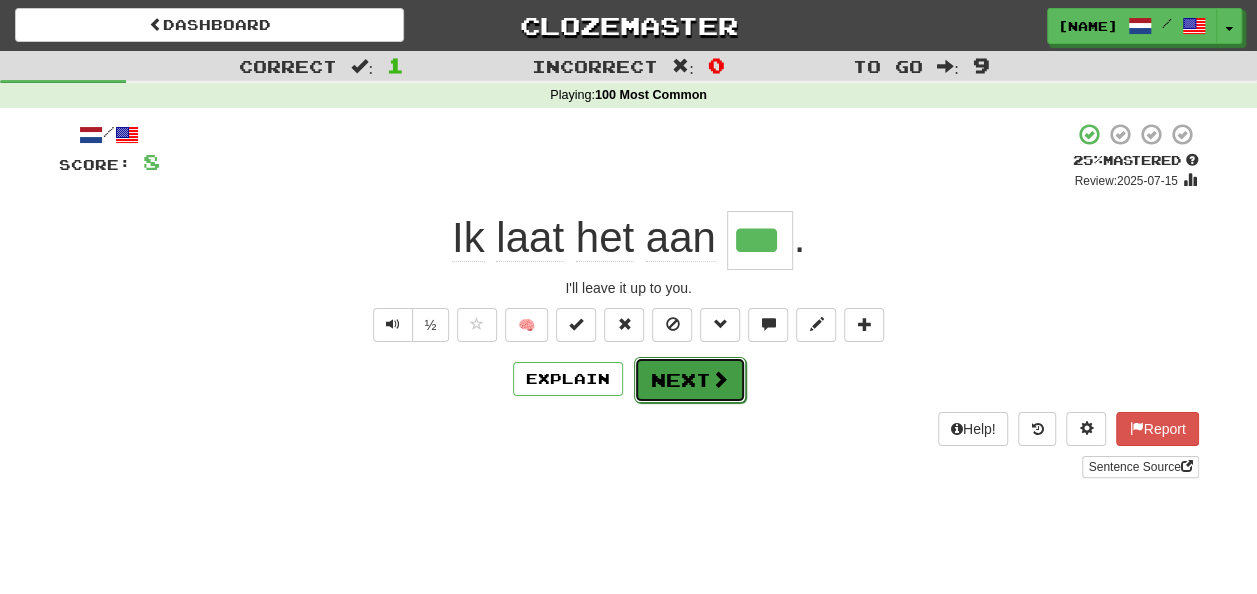 click at bounding box center [720, 379] 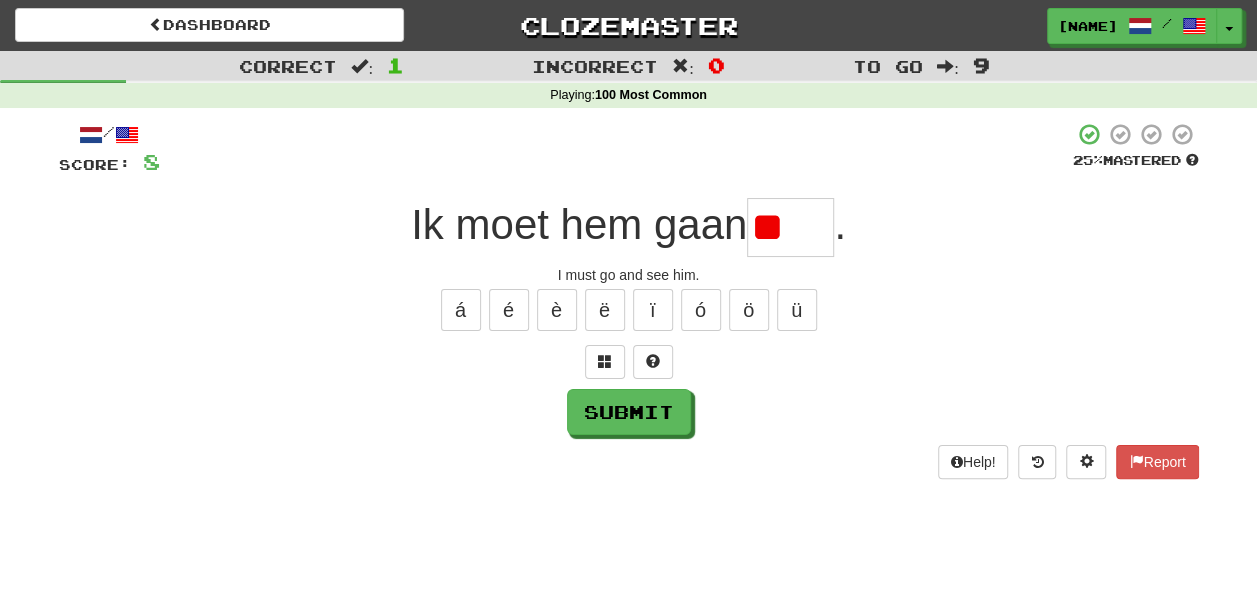 type on "*" 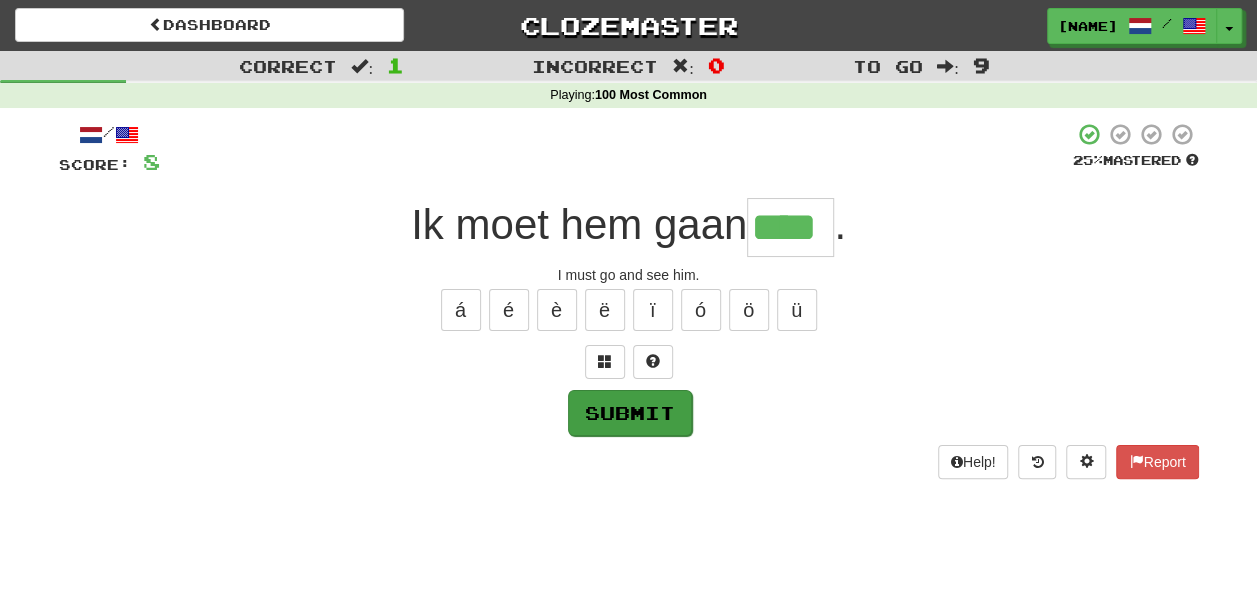 type on "****" 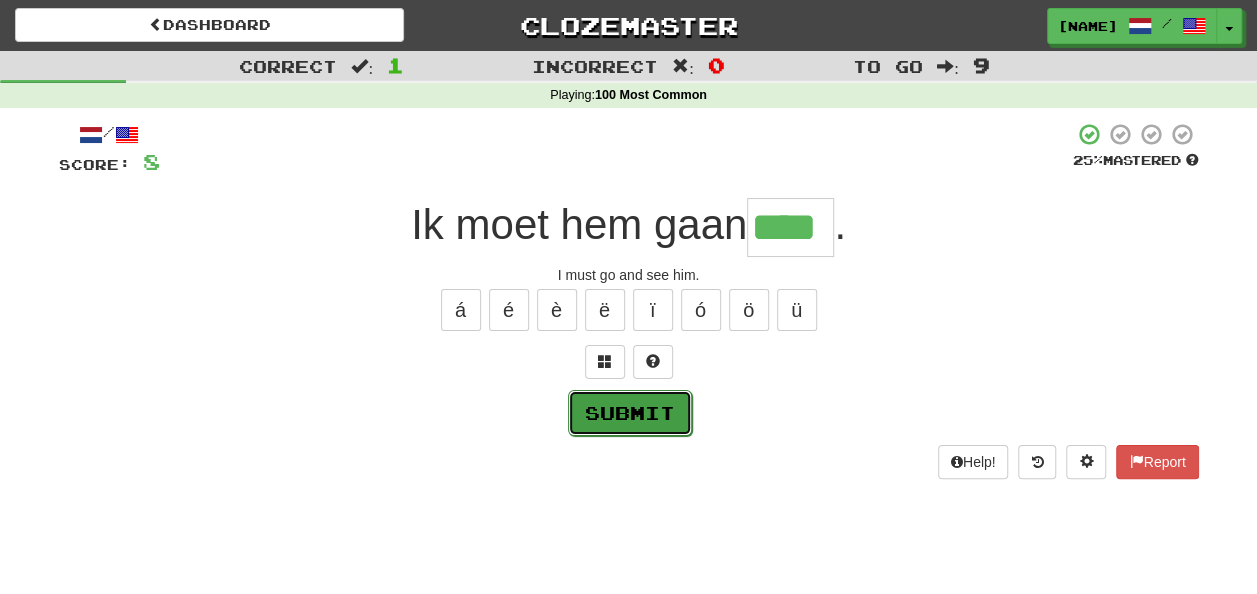 click on "Submit" at bounding box center (630, 413) 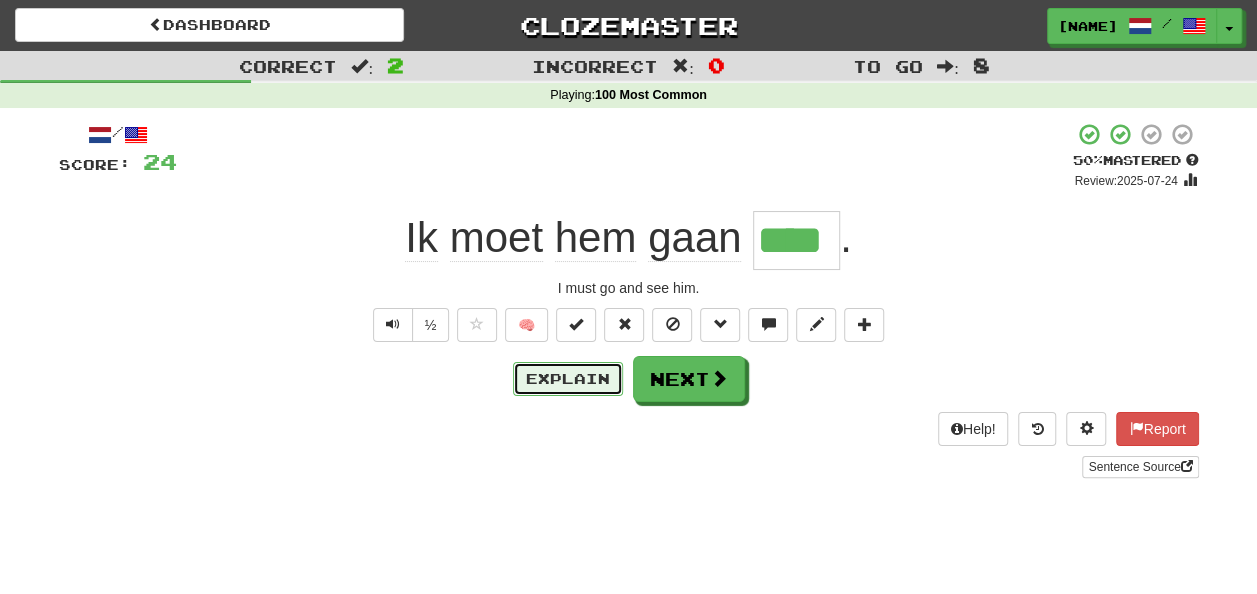 click on "Explain" at bounding box center [568, 379] 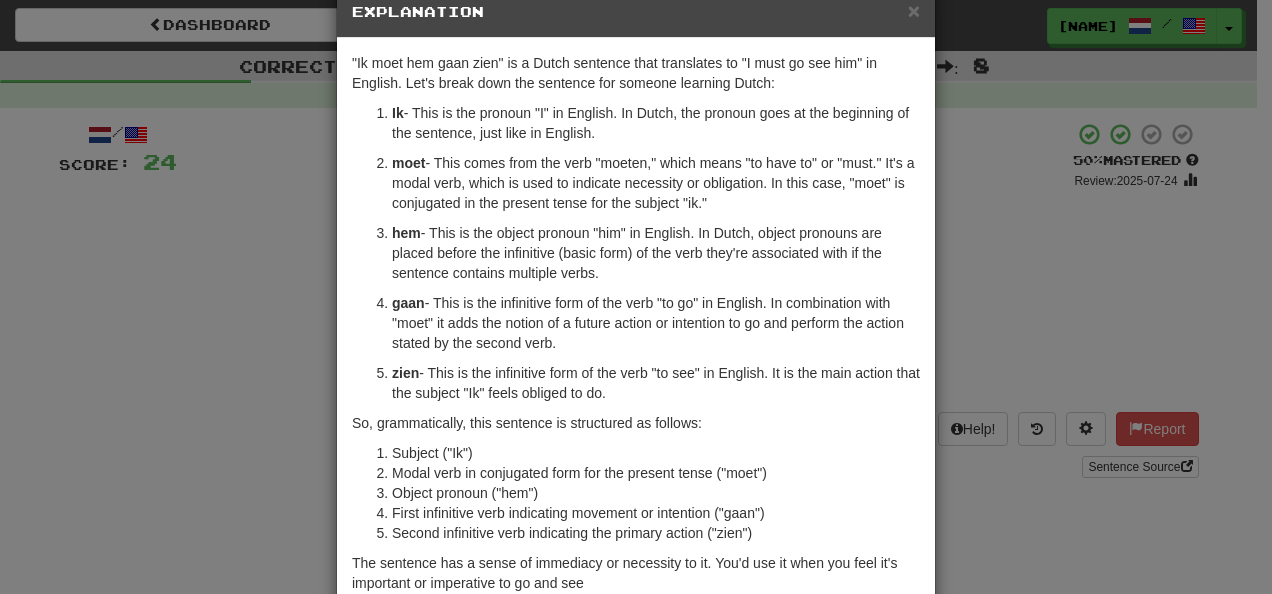 scroll, scrollTop: 69, scrollLeft: 0, axis: vertical 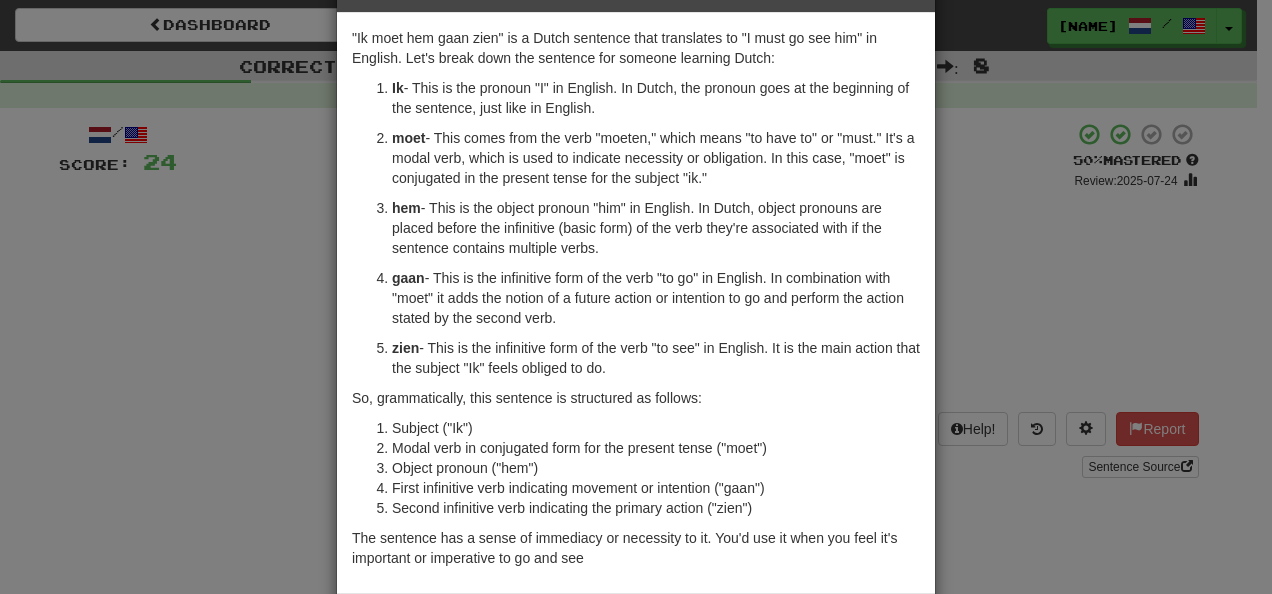 click on "× Explanation "Ik moet hem gaan zien" is a Dutch sentence that translates to "I must go see him" in English. Let's break down the sentence for someone learning Dutch:
Ik - This is the pronoun "I" in English. In Dutch, the pronoun goes at the beginning of the sentence, just like in English.
moet - This comes from the verb "moeten," which means "to have to" or "must." It's a modal verb, which is used to indicate necessity or obligation. In this case, "moet" is conjugated in the present tense for the subject "ik."
hem - This is the object pronoun "him" in English. In Dutch, object pronouns are placed before the infinitive (basic form) of the verb they're associated with if the sentence contains multiple verbs.
gaan - This is the infinitive form of the verb "to go" in English. In combination with "moet" it adds the notion of a future action or intention to go and perform the action stated by the second verb.
zien
So, grammatically, this sentence is structured as follows:" at bounding box center (636, 297) 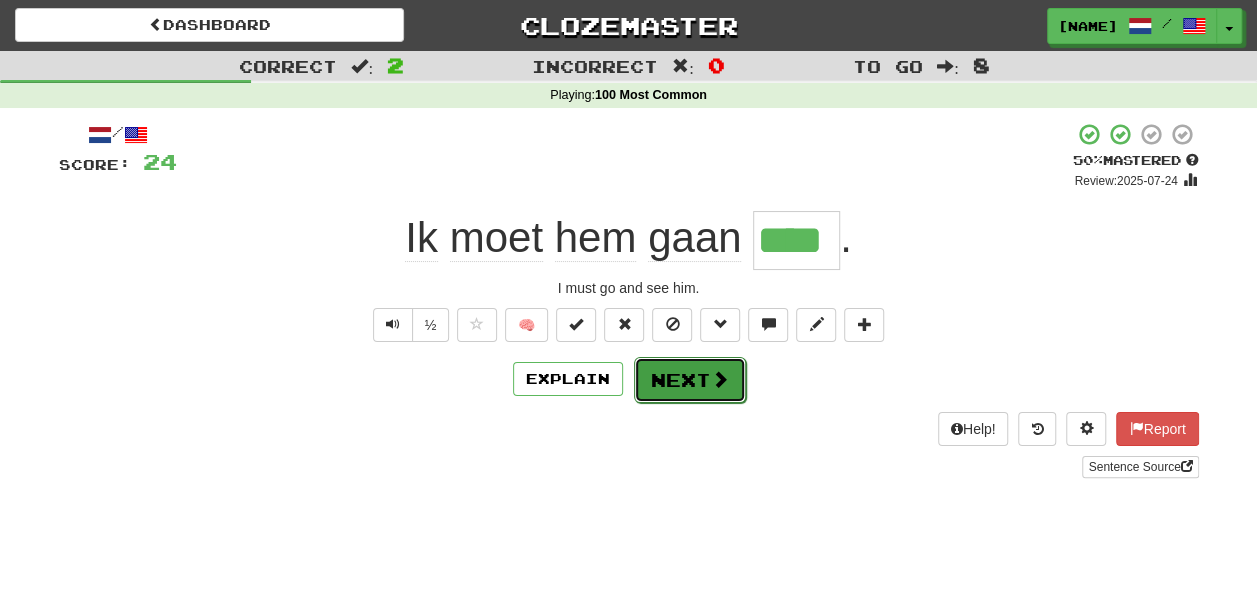 click at bounding box center [720, 379] 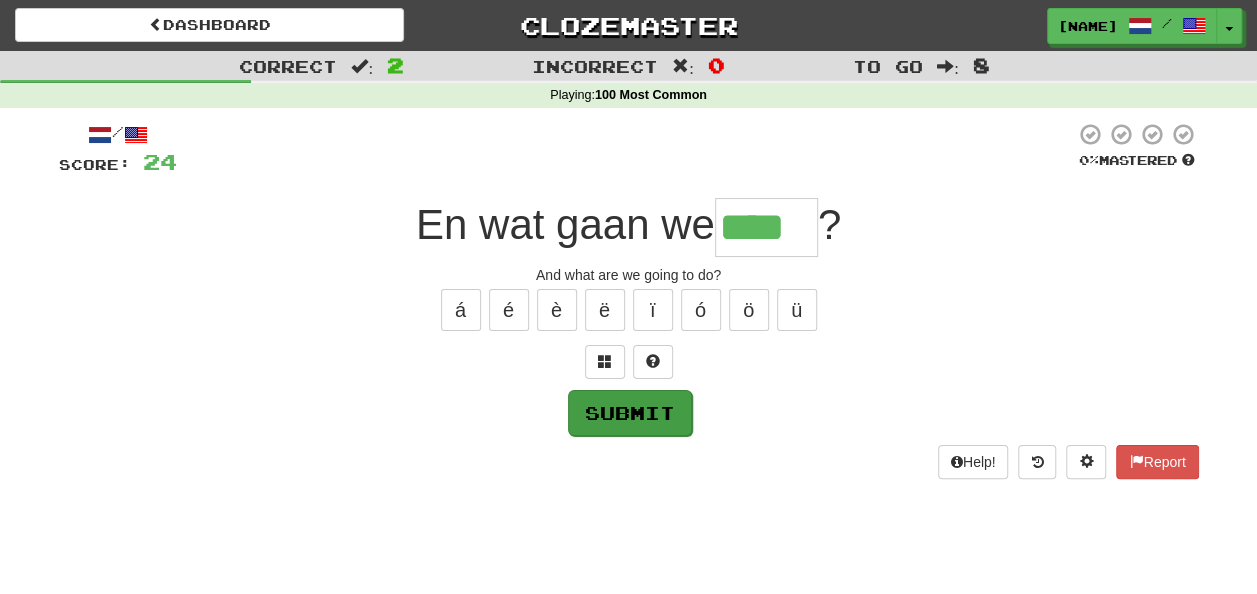 type on "****" 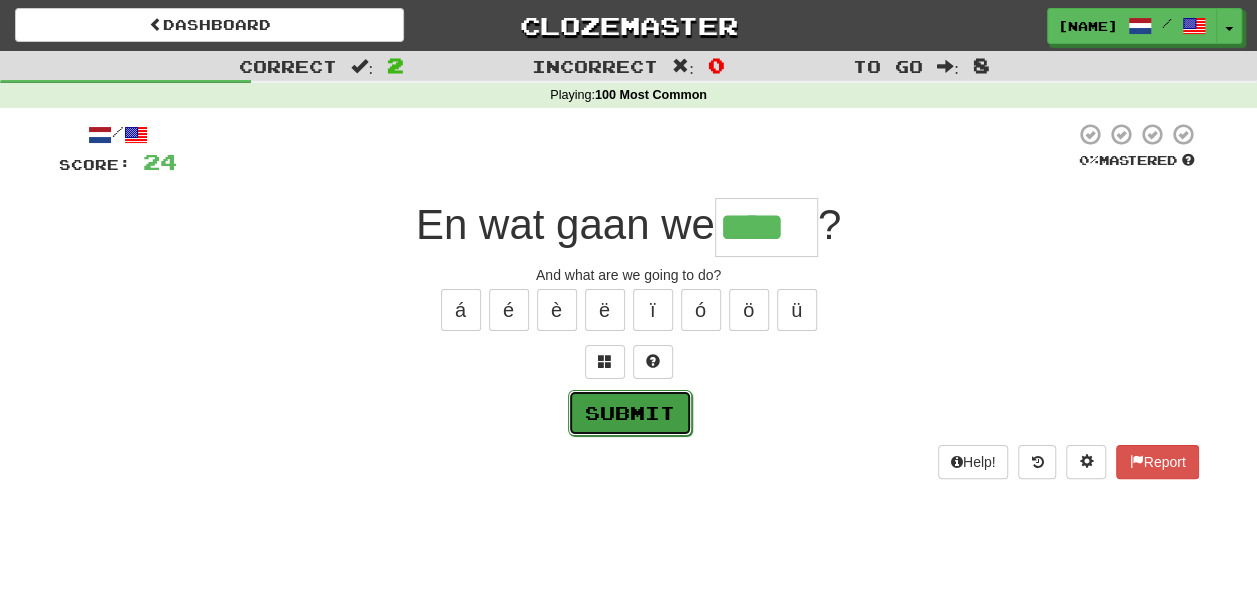 click on "Submit" at bounding box center (630, 413) 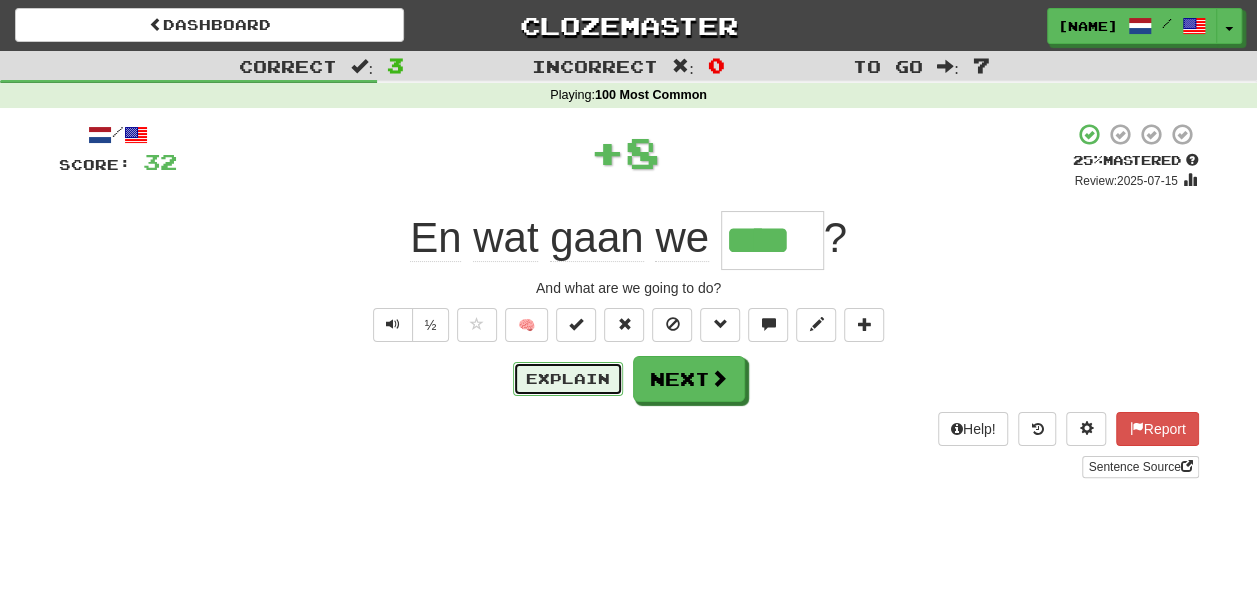 click on "Explain" at bounding box center [568, 379] 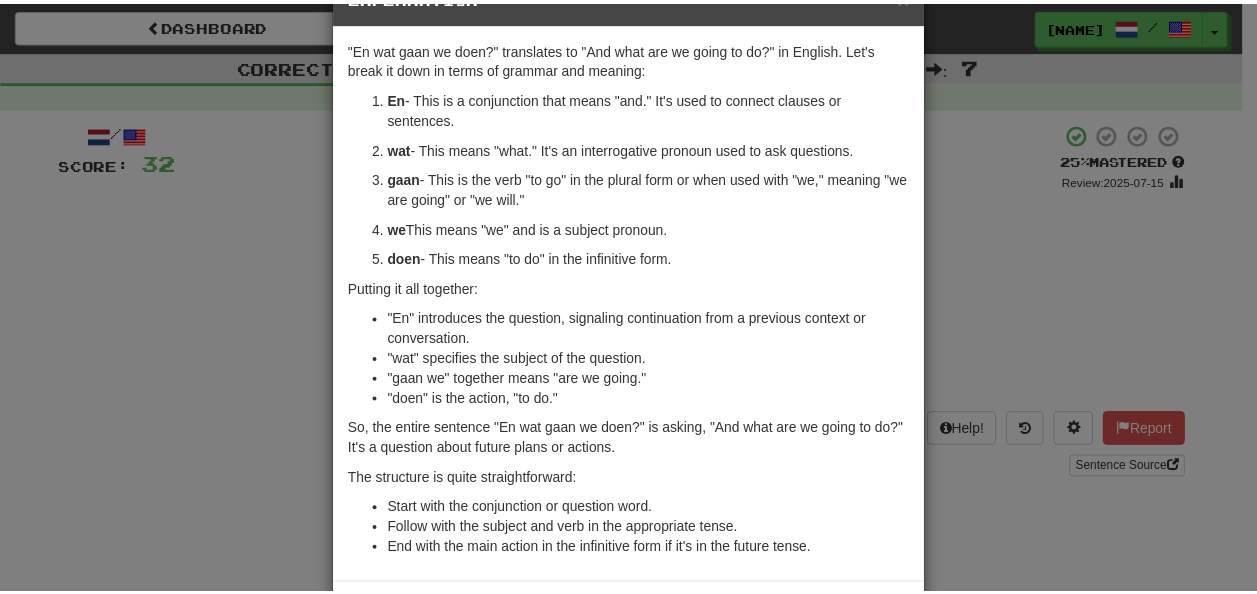 scroll, scrollTop: 100, scrollLeft: 0, axis: vertical 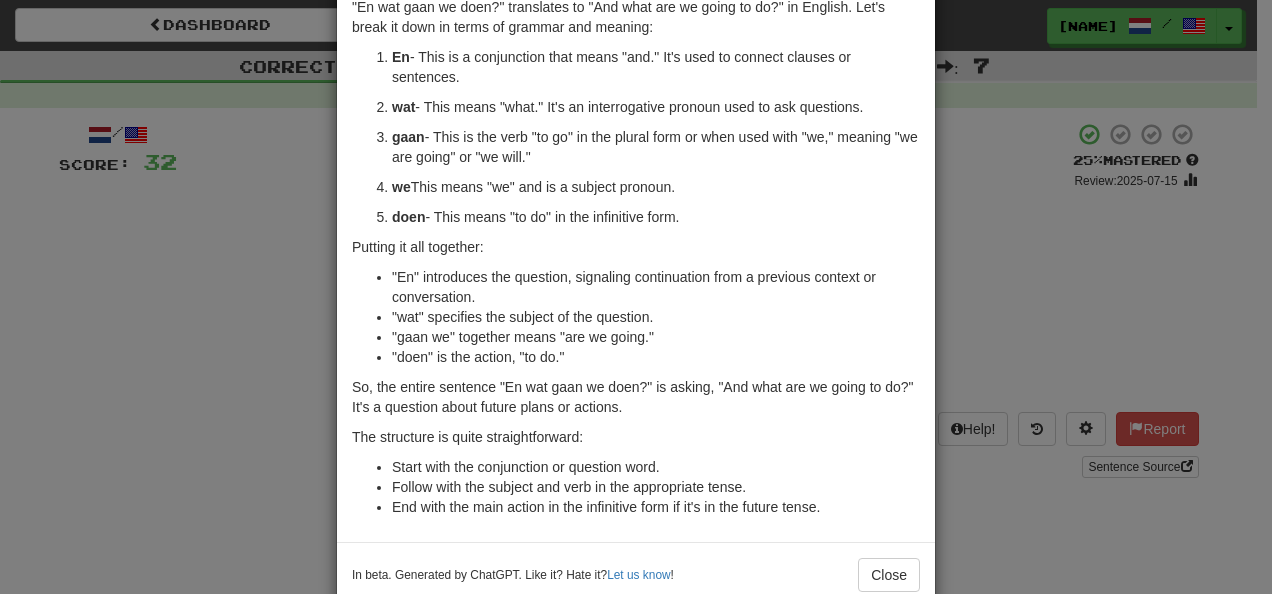 click on "× Explanation "En wat gaan we doen?" translates to "And what are we going to do?" in English. Let's break it down in terms of grammar and meaning:
En - This is a conjunction that means "and." It's used to connect clauses or sentences.
wat - This means "what." It's an interrogative pronoun used to ask questions.
gaan - This is the verb "to go" in the plural form or when used with "we," meaning "we are going" or "we will."
we - This means "we" and is a subject pronoun.
doen - This means "to do" in the infinitive form.
Putting it all together:
"En" introduces the question, signaling continuation from a previous context or conversation.
"wat" specifies the subject of the question.
"gaan we" together means "are we going."
"doen" is the action, "to do."
So, the entire sentence "En wat gaan we doen?" is asking, "And what are we going to do?" It's a question about future plans or actions.
The structure is quite straightforward:
Let us know ! Close" at bounding box center (636, 297) 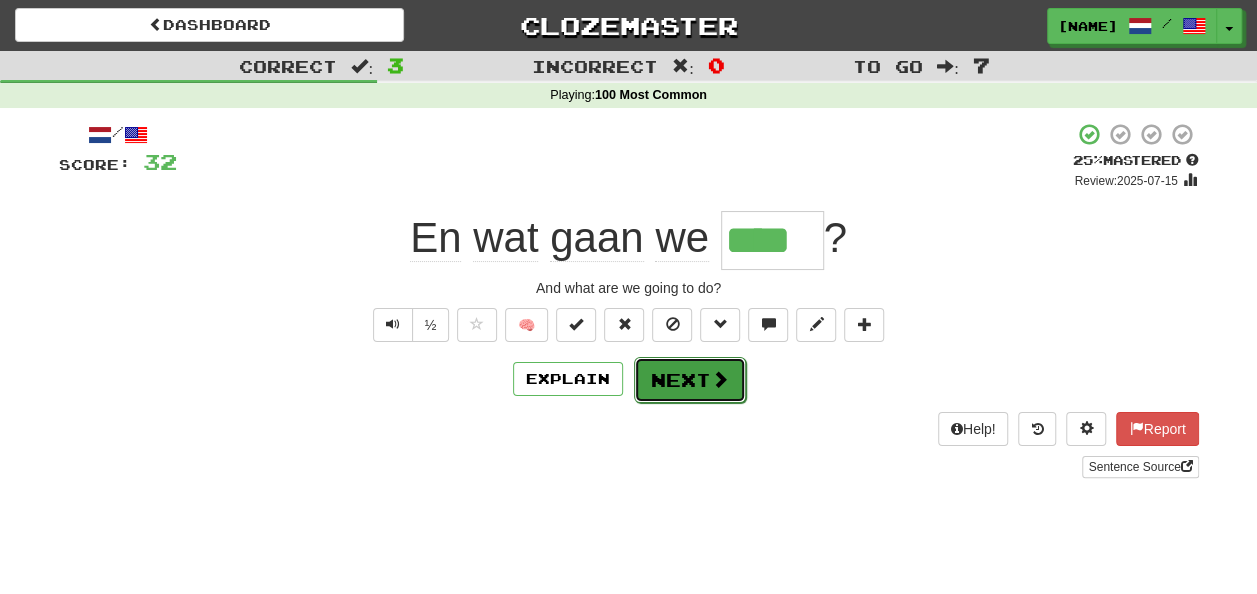 click at bounding box center [720, 379] 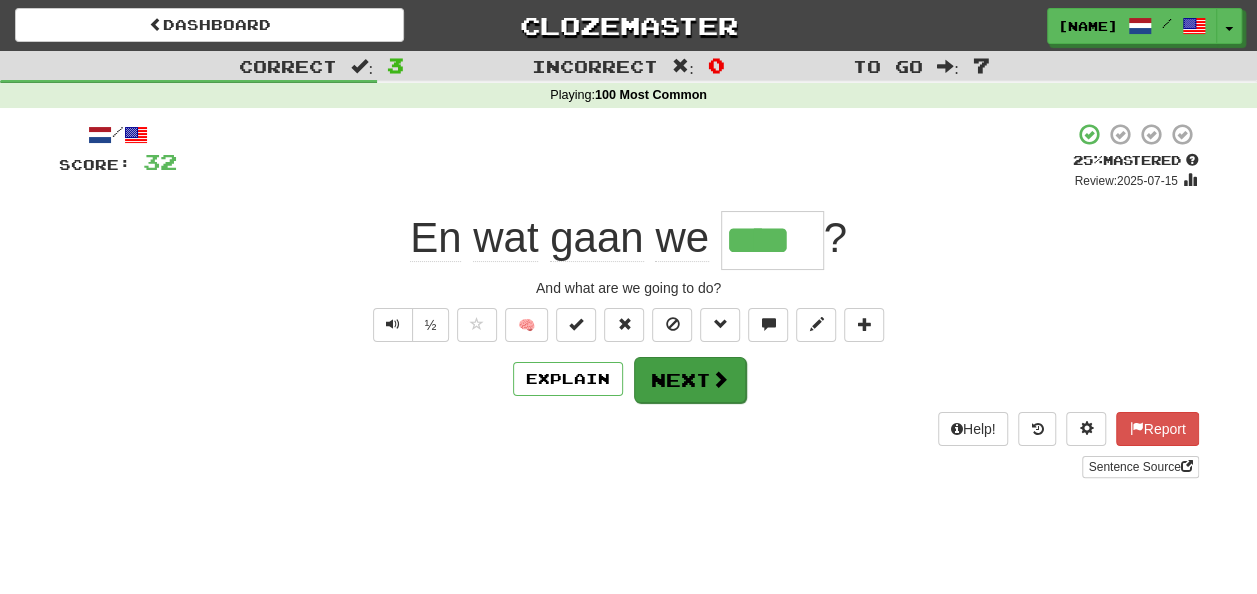 type 